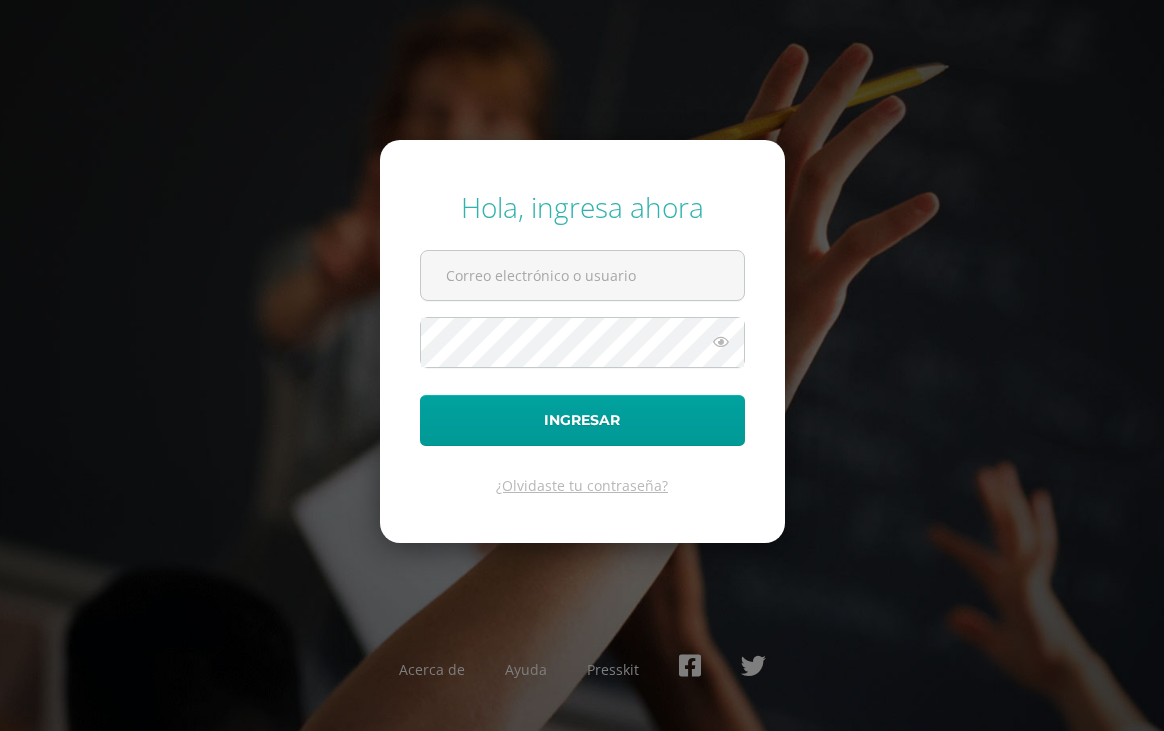 scroll, scrollTop: 0, scrollLeft: 0, axis: both 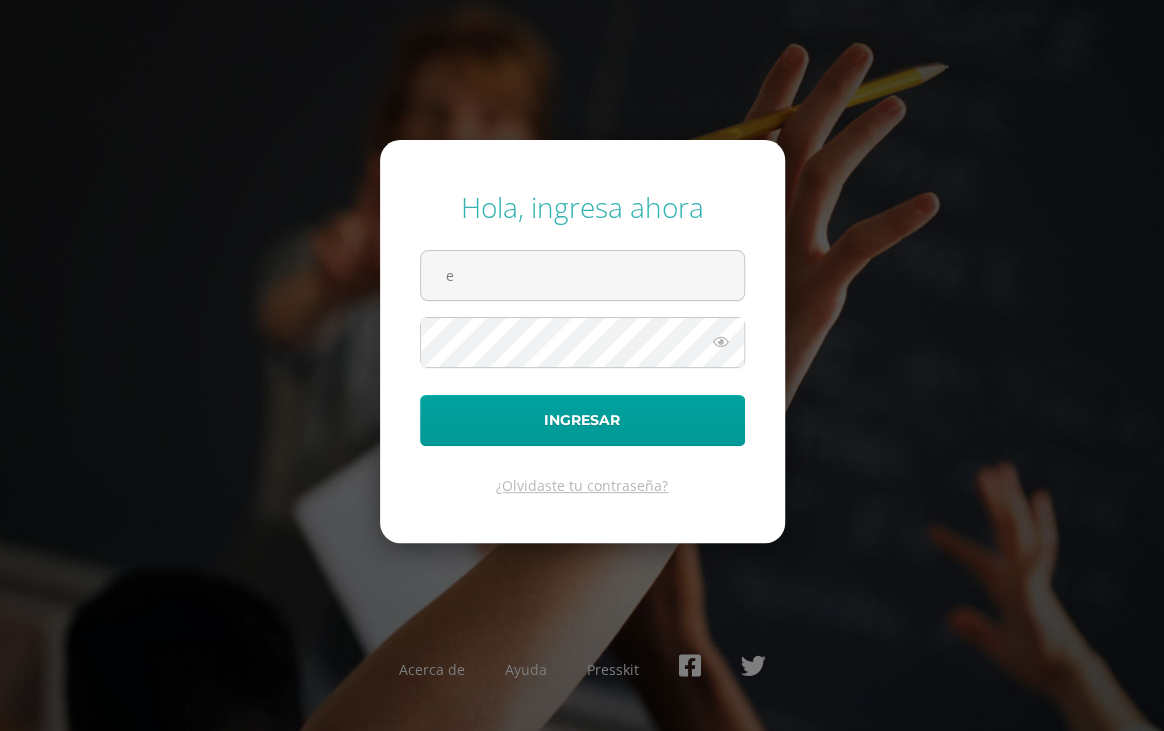 type on "[EMAIL_ADDRESS][DOMAIN_NAME]" 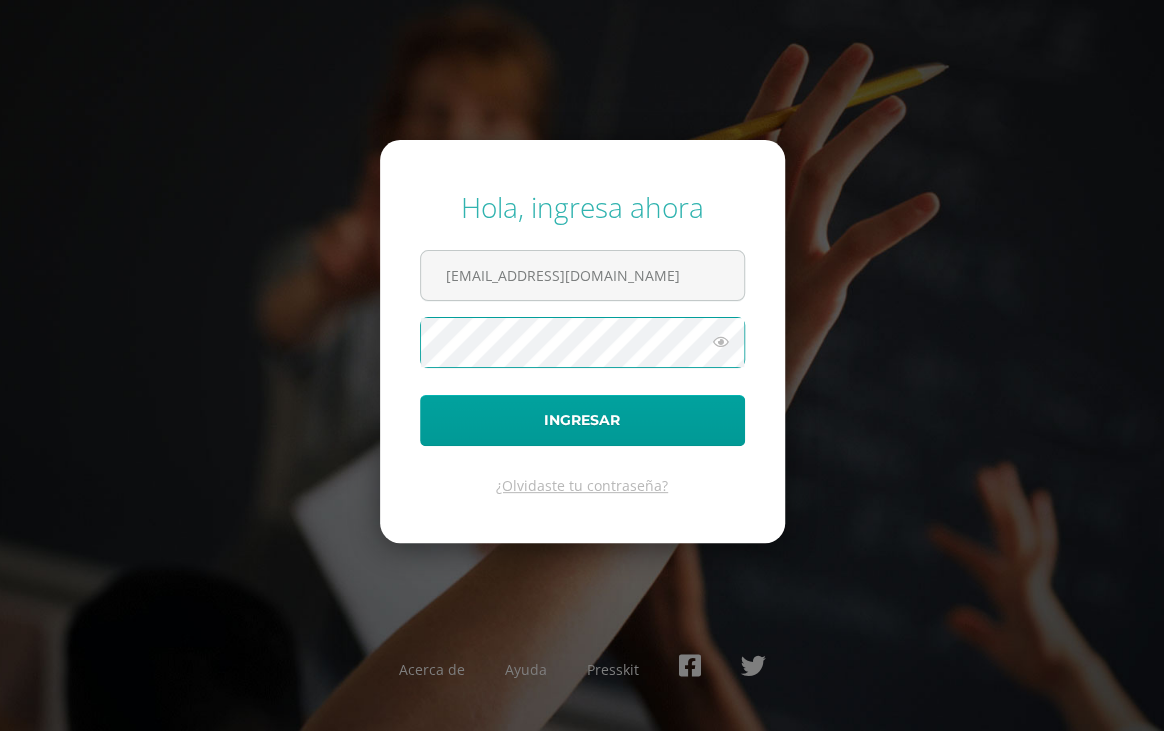 click at bounding box center [721, 342] 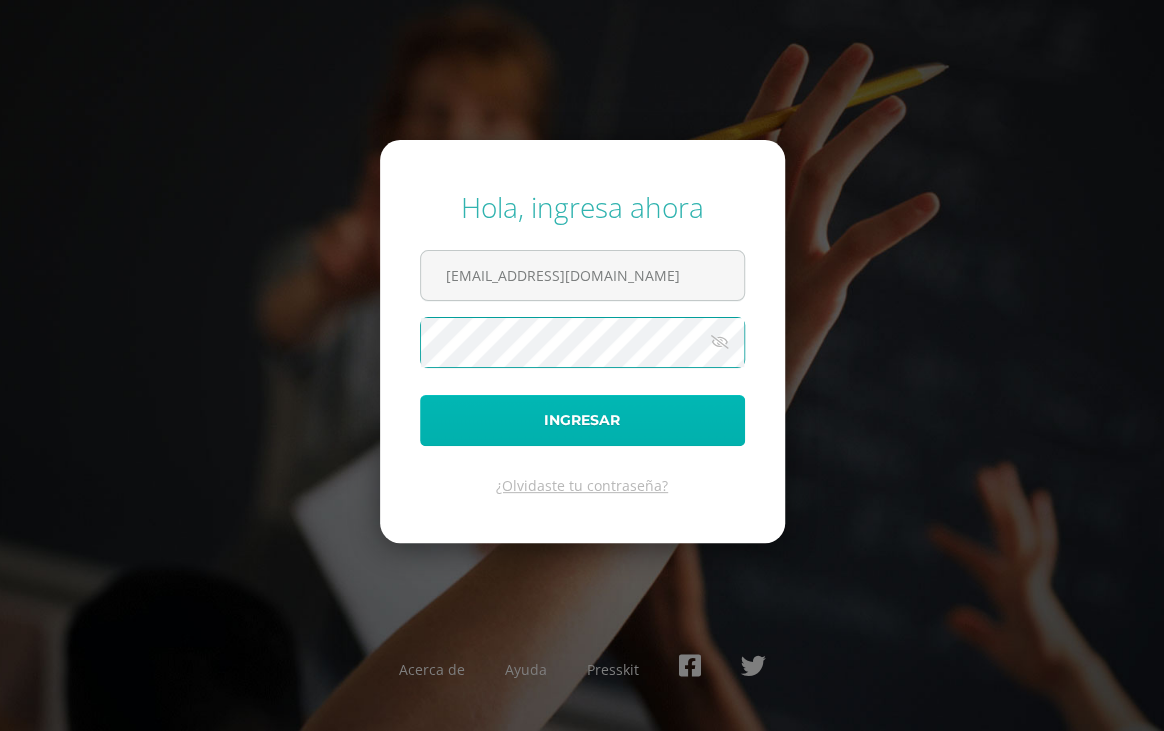 click on "Ingresar" at bounding box center [582, 420] 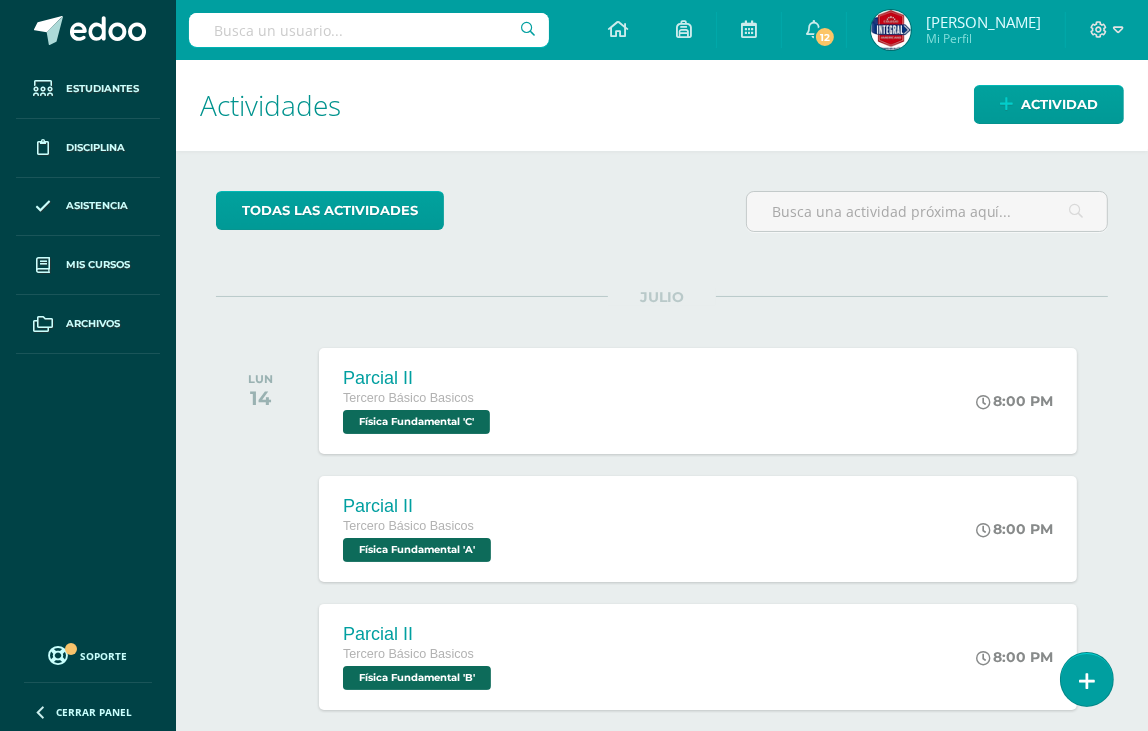 scroll, scrollTop: 0, scrollLeft: 0, axis: both 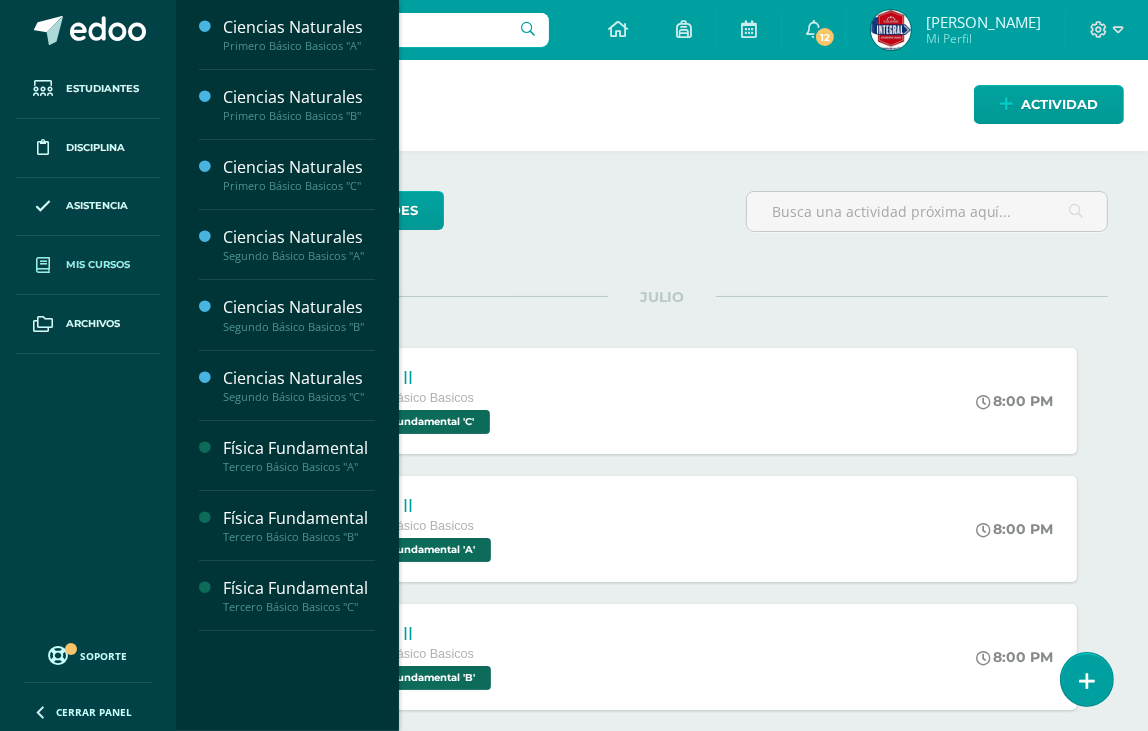 click on "Mis cursos" at bounding box center (88, 265) 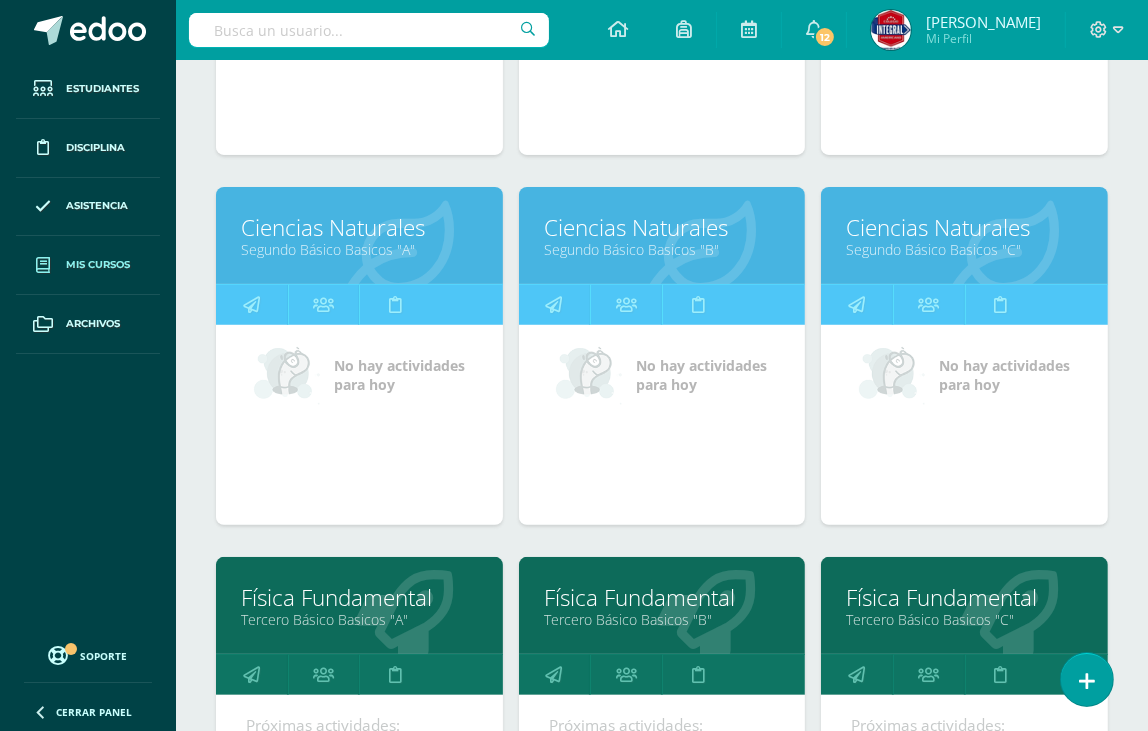 scroll, scrollTop: 636, scrollLeft: 0, axis: vertical 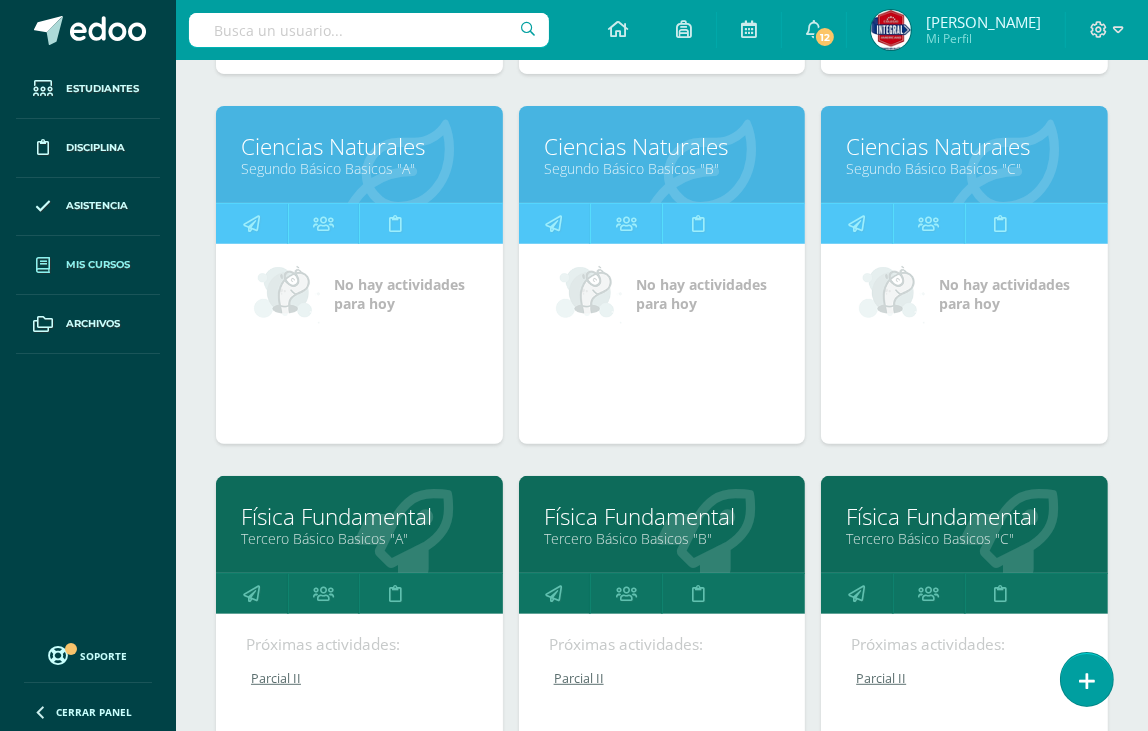 click on "Física Fundamental" at bounding box center (662, 516) 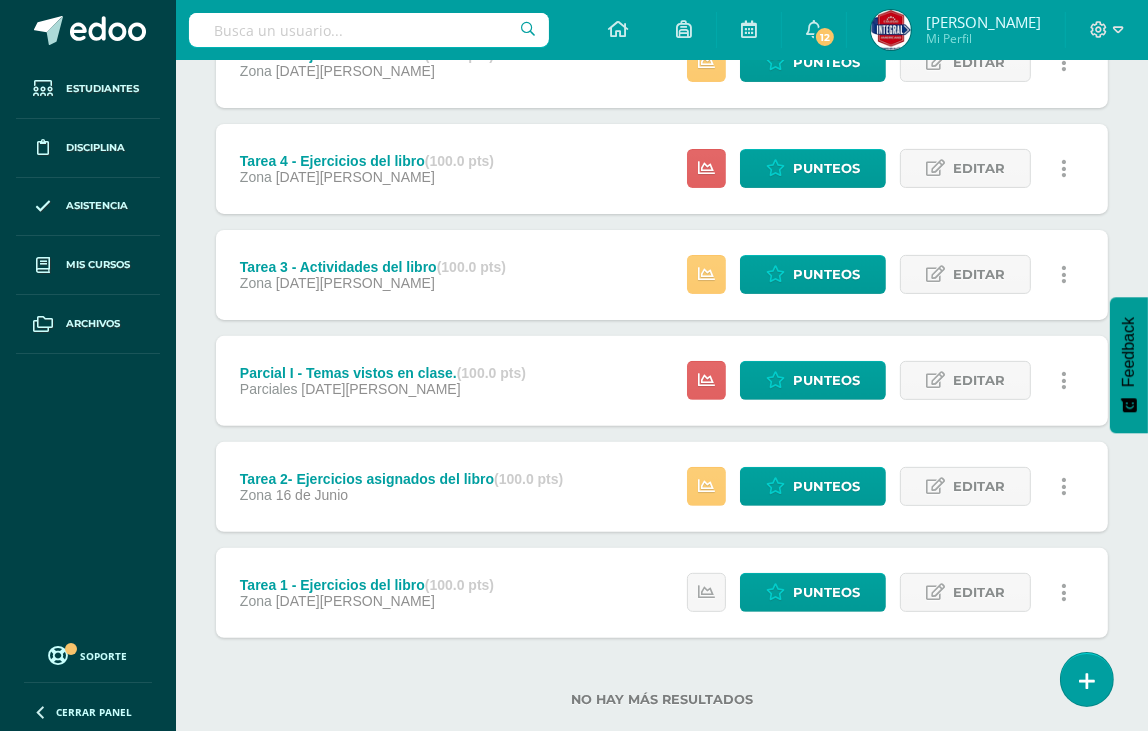 scroll, scrollTop: 493, scrollLeft: 0, axis: vertical 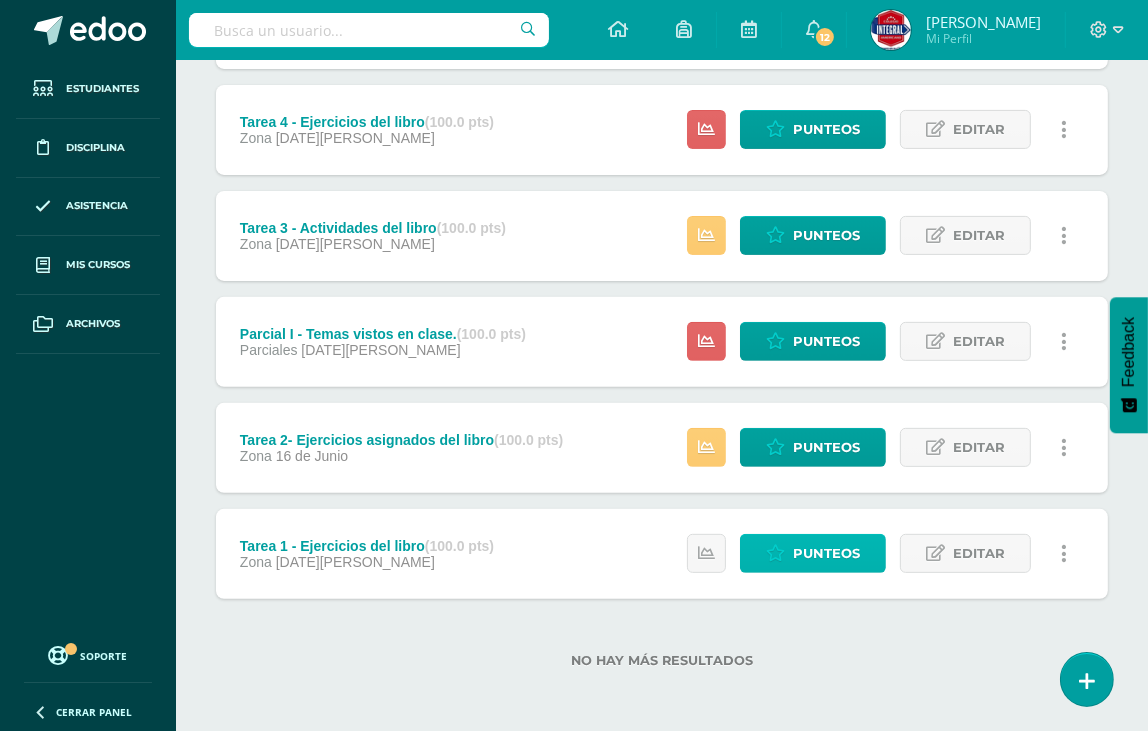 click on "Punteos" at bounding box center [813, 553] 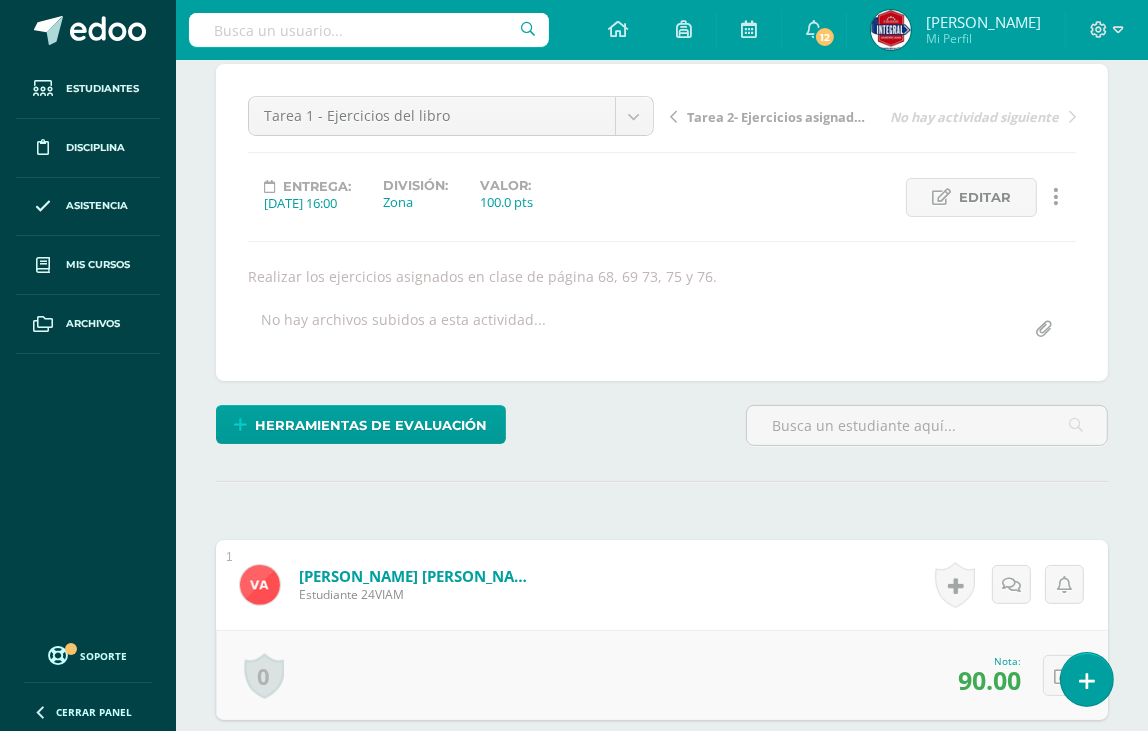 scroll, scrollTop: 0, scrollLeft: 0, axis: both 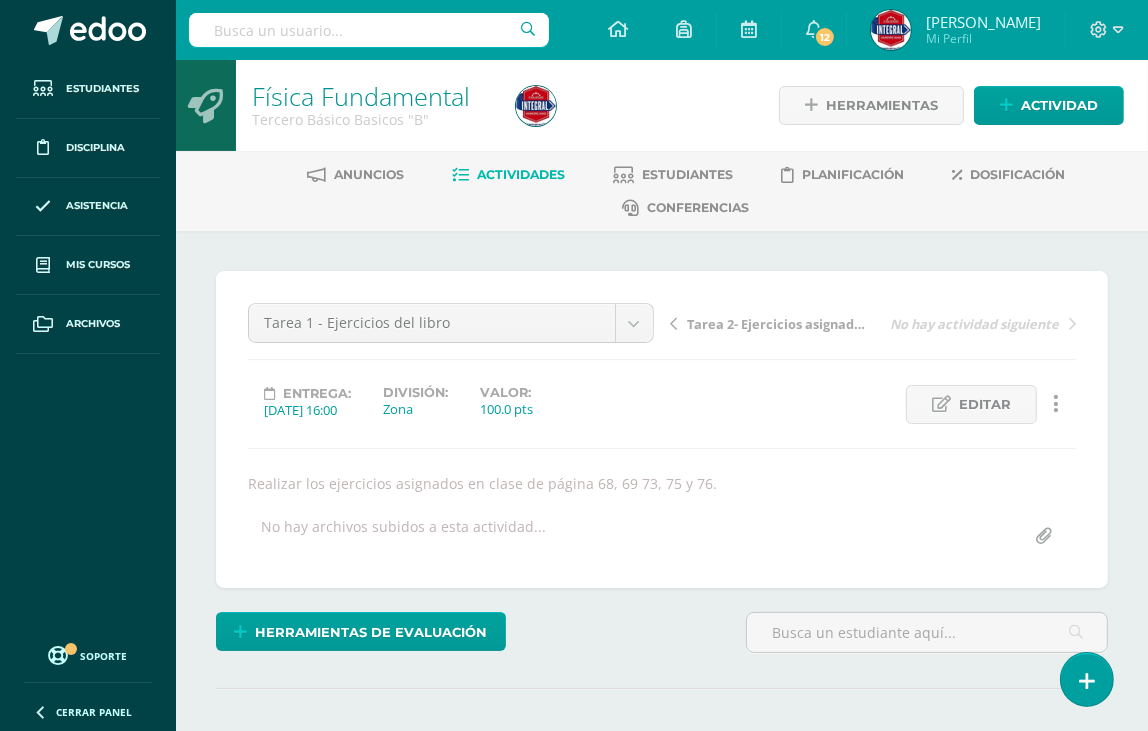 click on "Actividades" at bounding box center [521, 174] 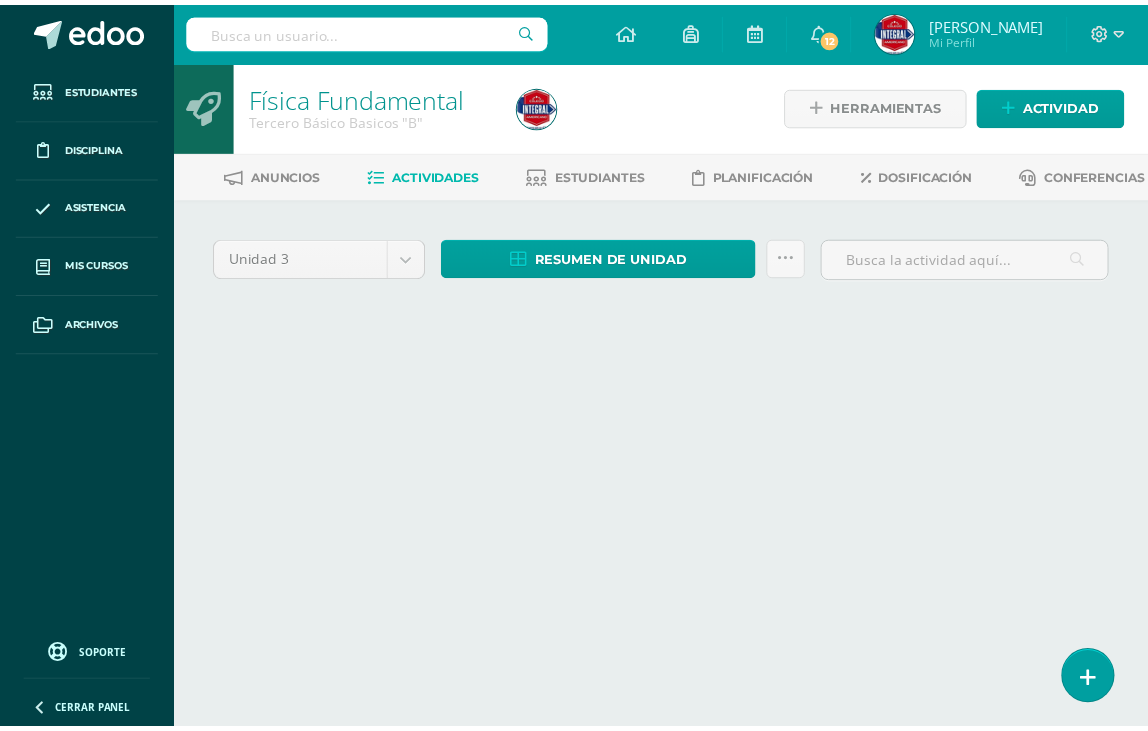 scroll, scrollTop: 0, scrollLeft: 0, axis: both 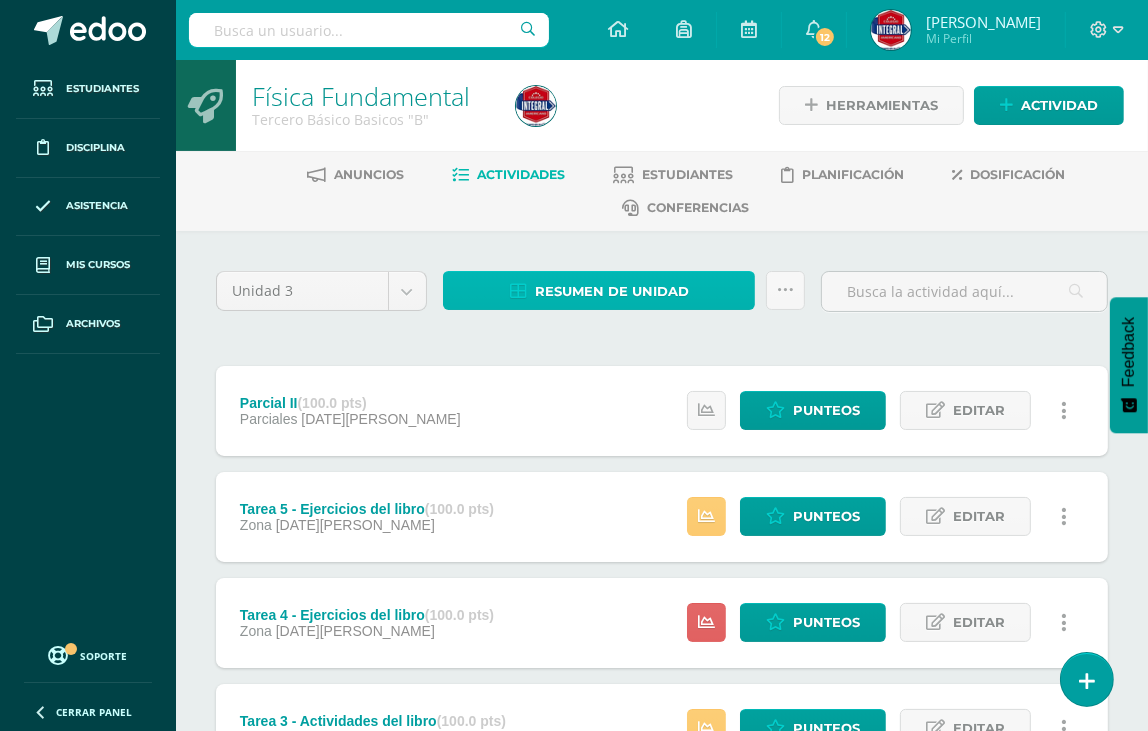click on "Resumen de unidad" at bounding box center (612, 291) 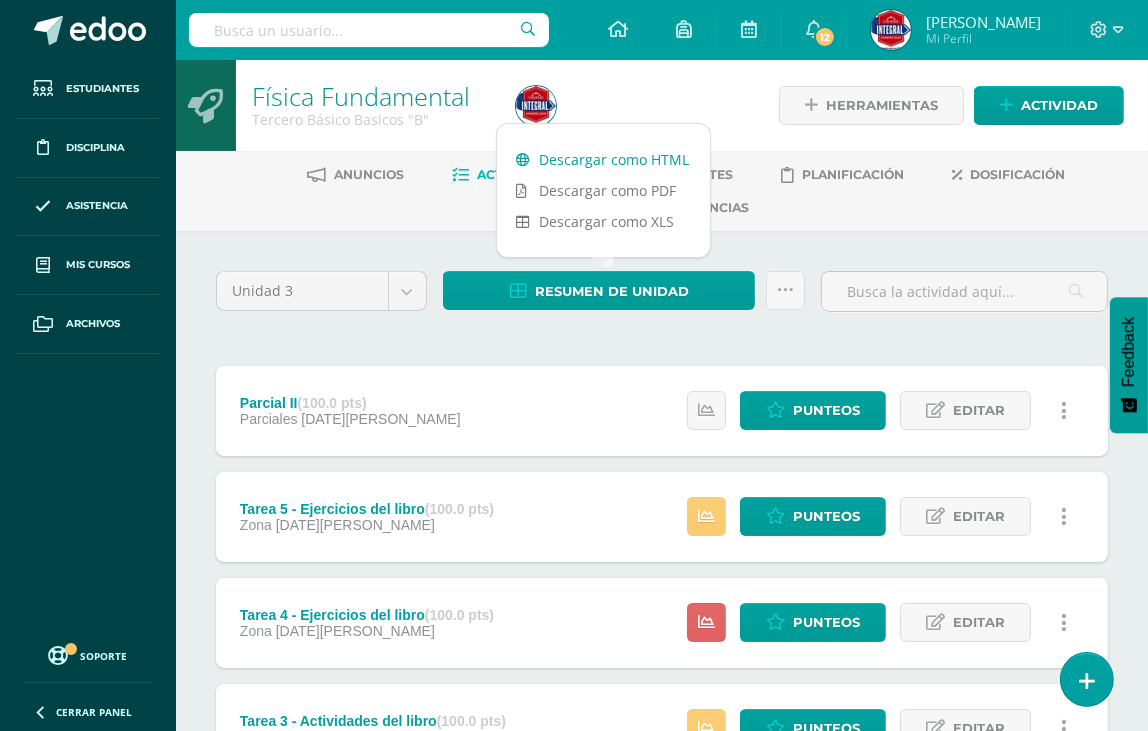 click on "Descargar como HTML" at bounding box center (603, 159) 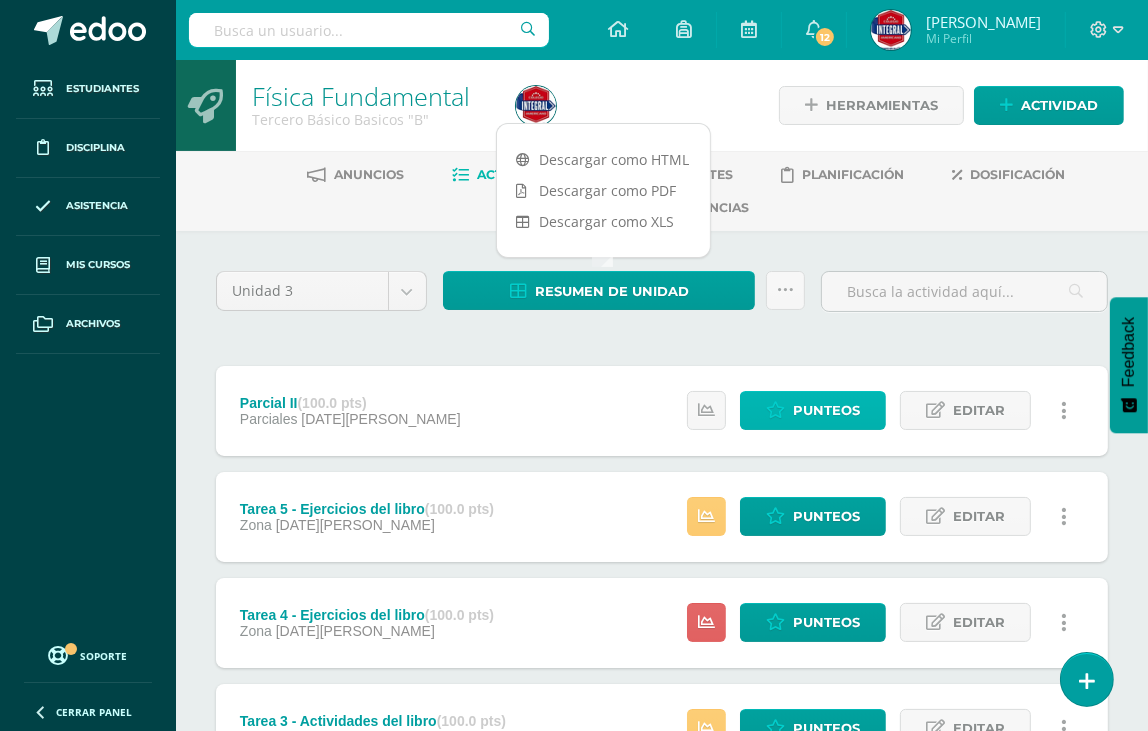 click on "Punteos" at bounding box center (813, 410) 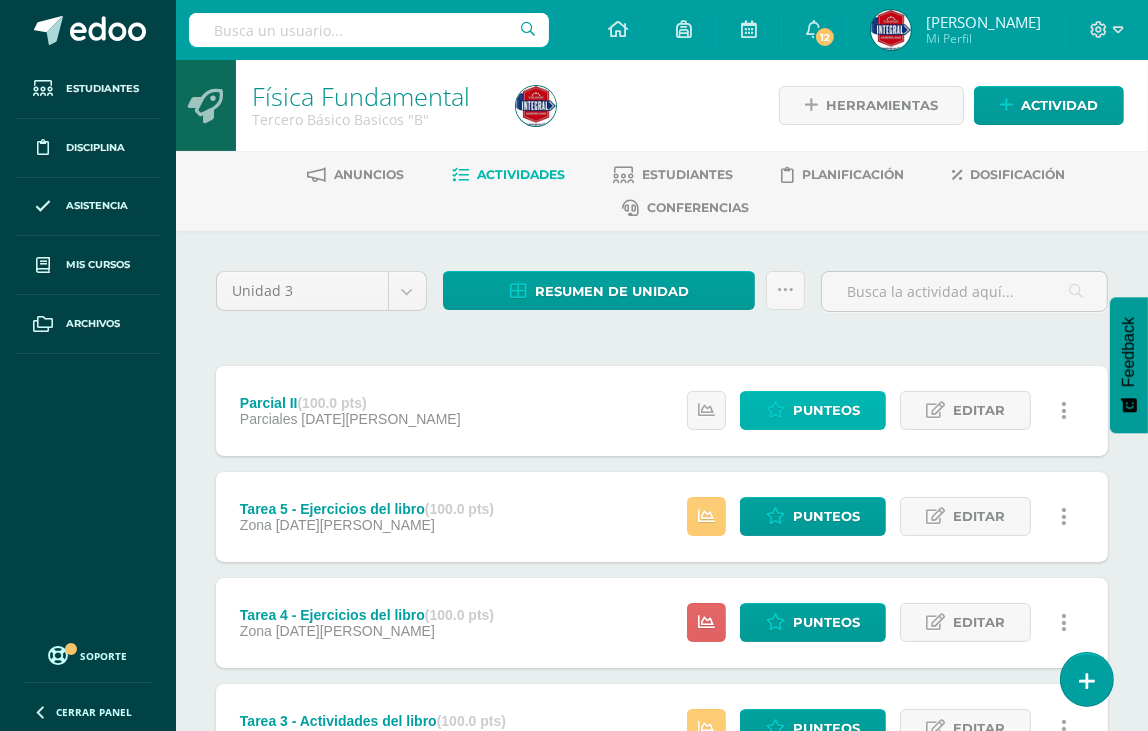 click at bounding box center (775, 410) 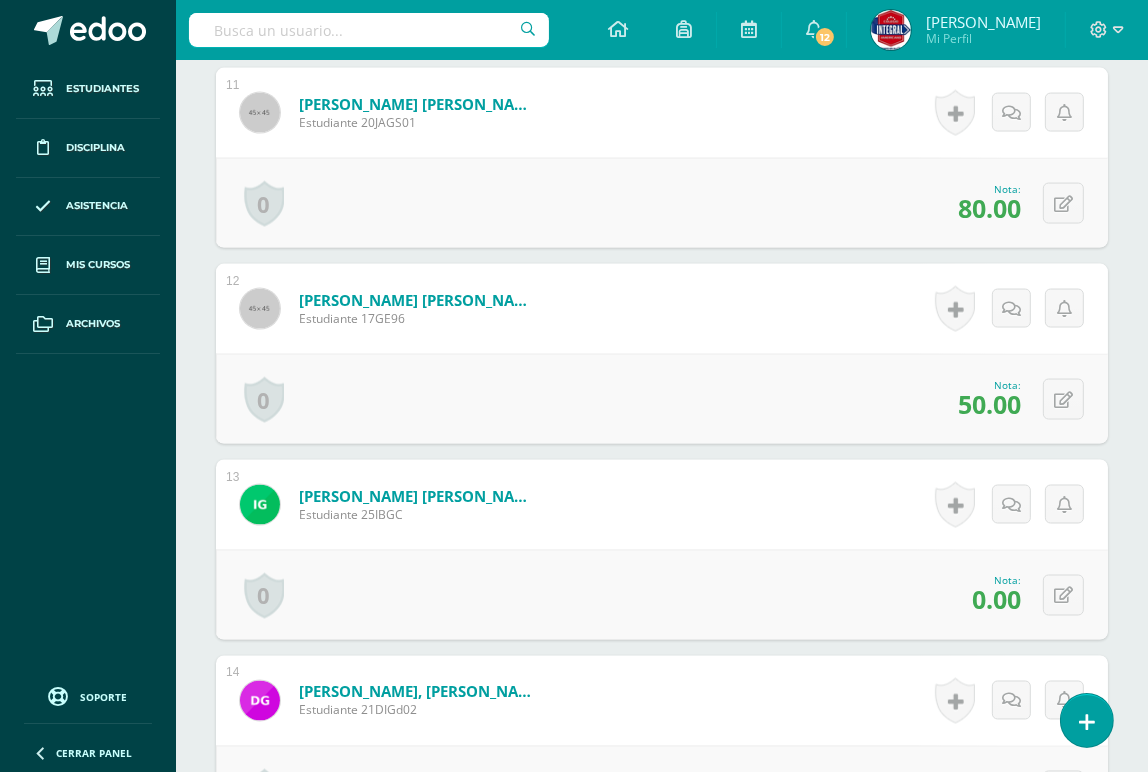 scroll, scrollTop: 2640, scrollLeft: 0, axis: vertical 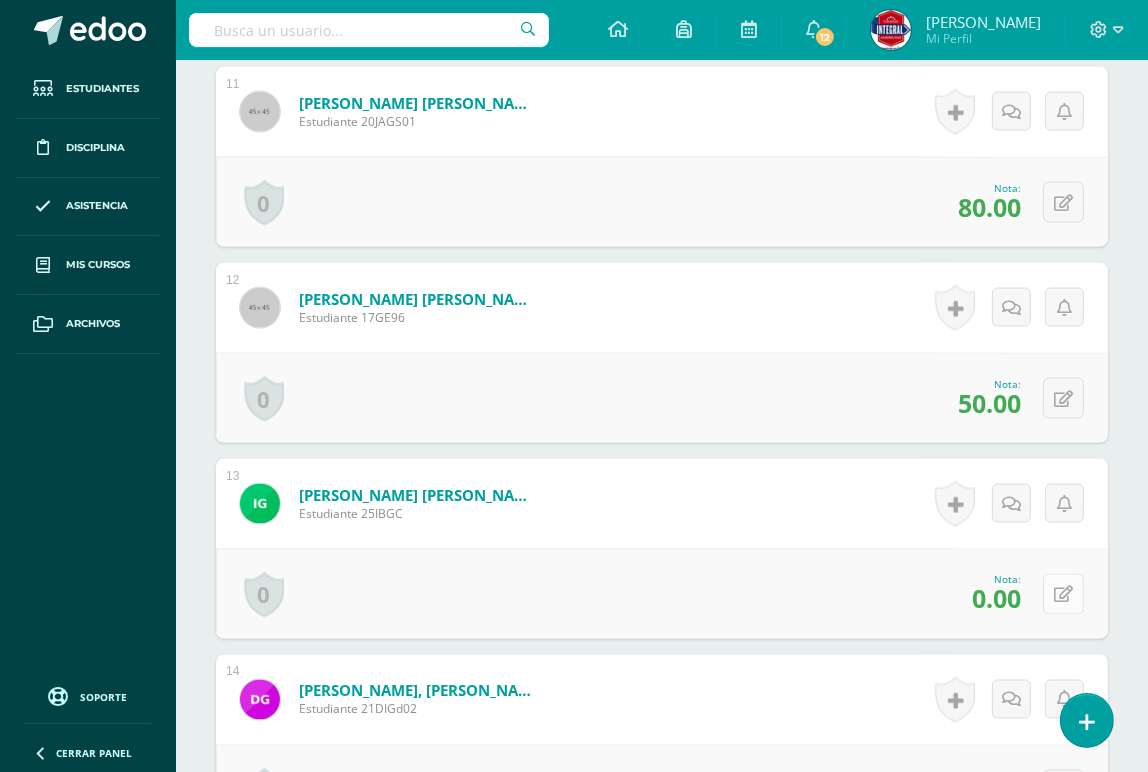 click at bounding box center (1063, 595) 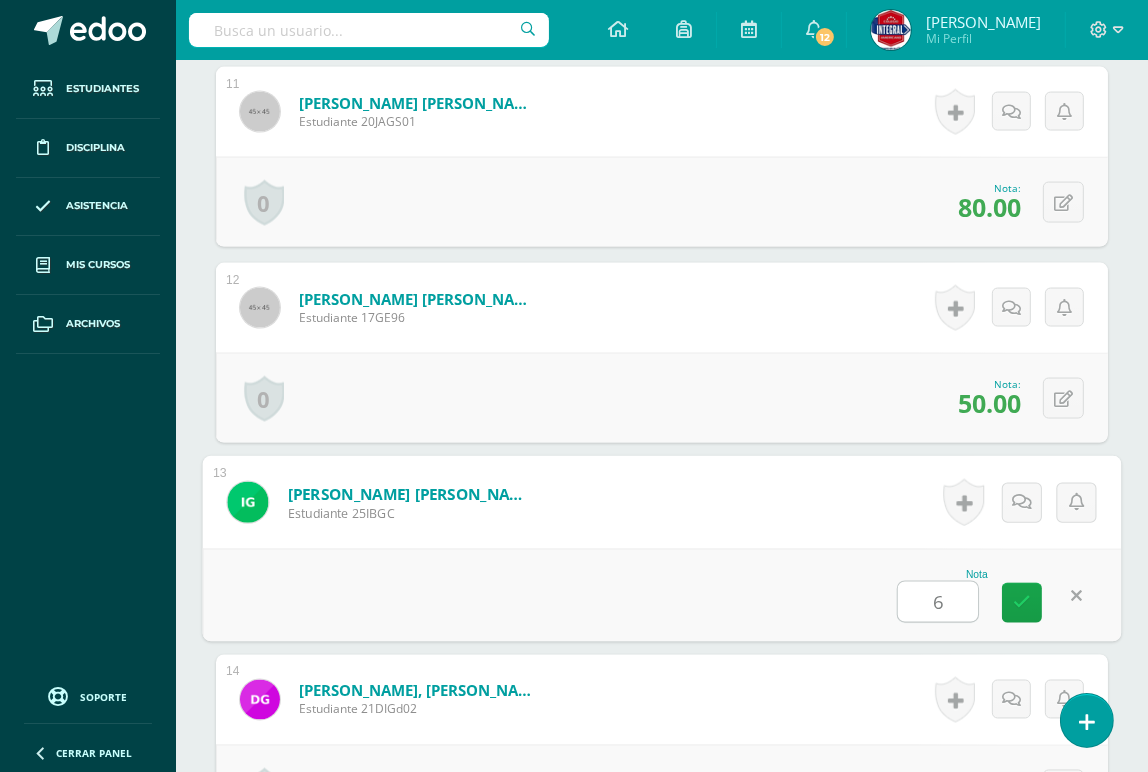 type on "60" 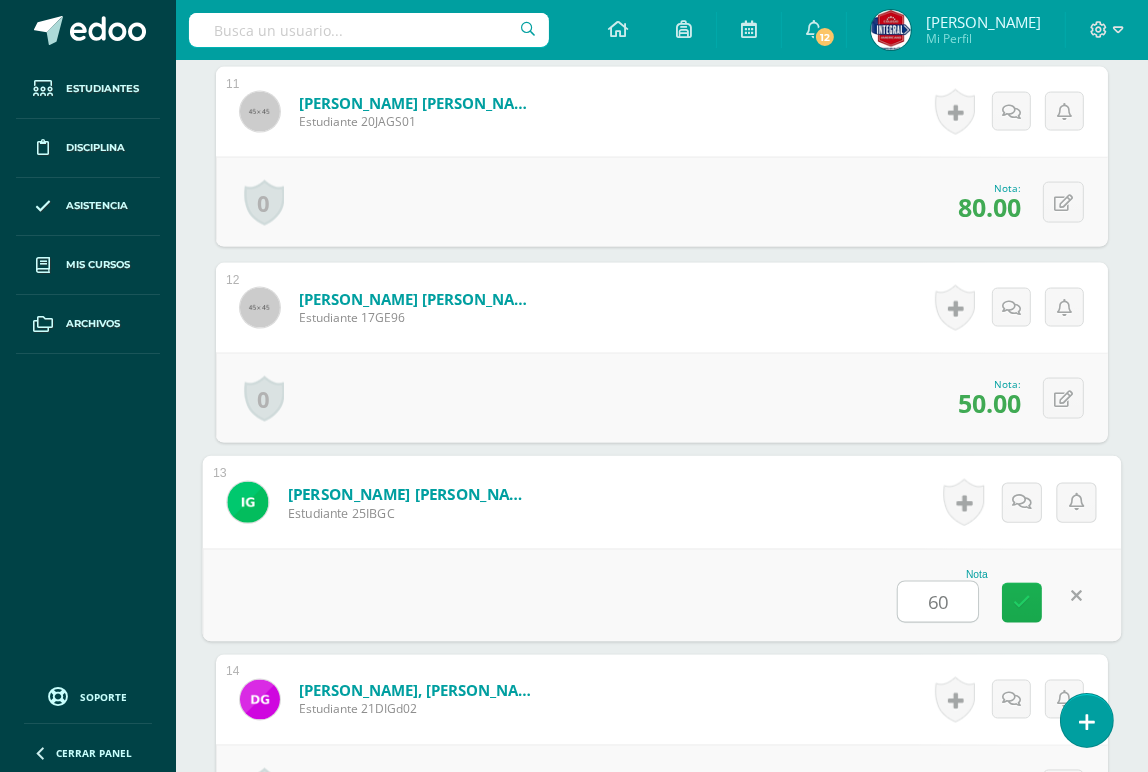 click at bounding box center (1022, 603) 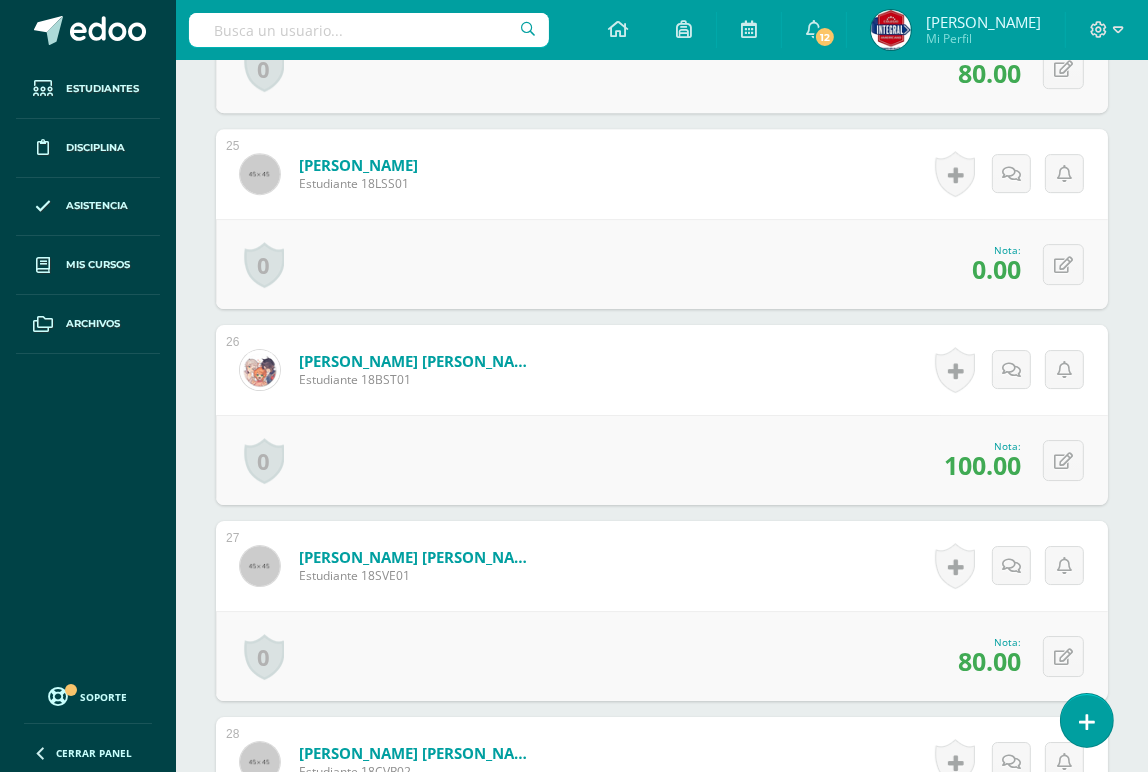 scroll, scrollTop: 5413, scrollLeft: 0, axis: vertical 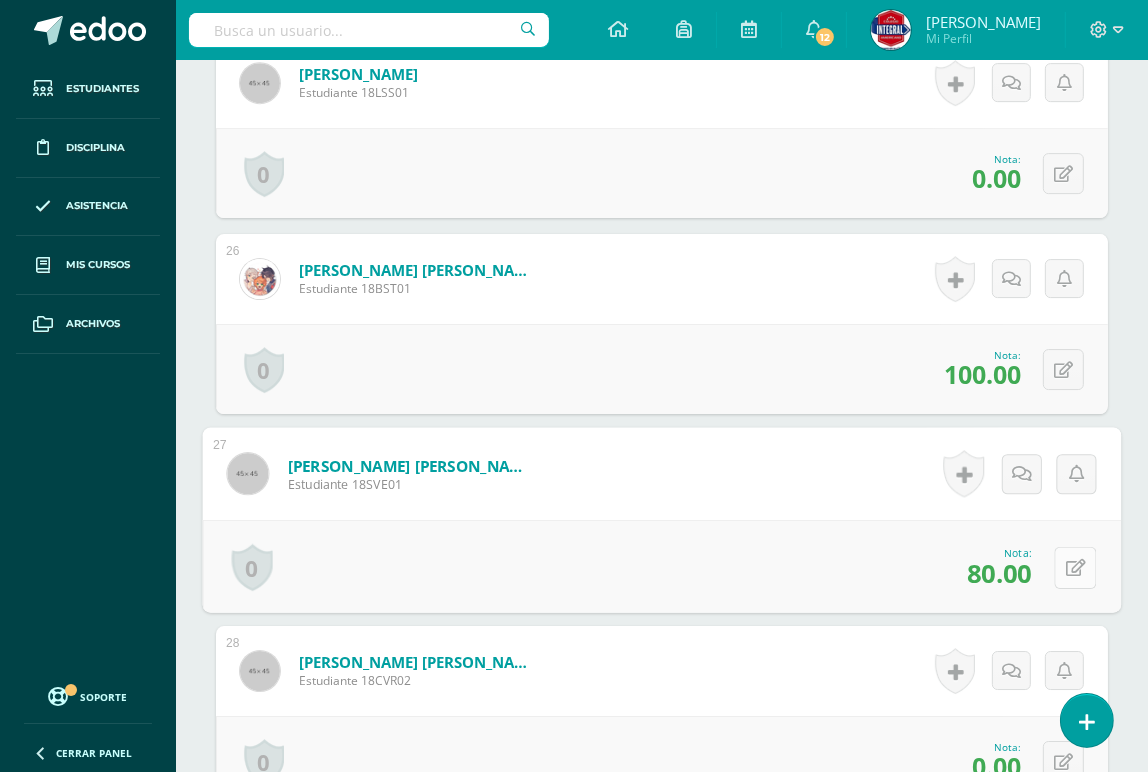click at bounding box center [1076, 567] 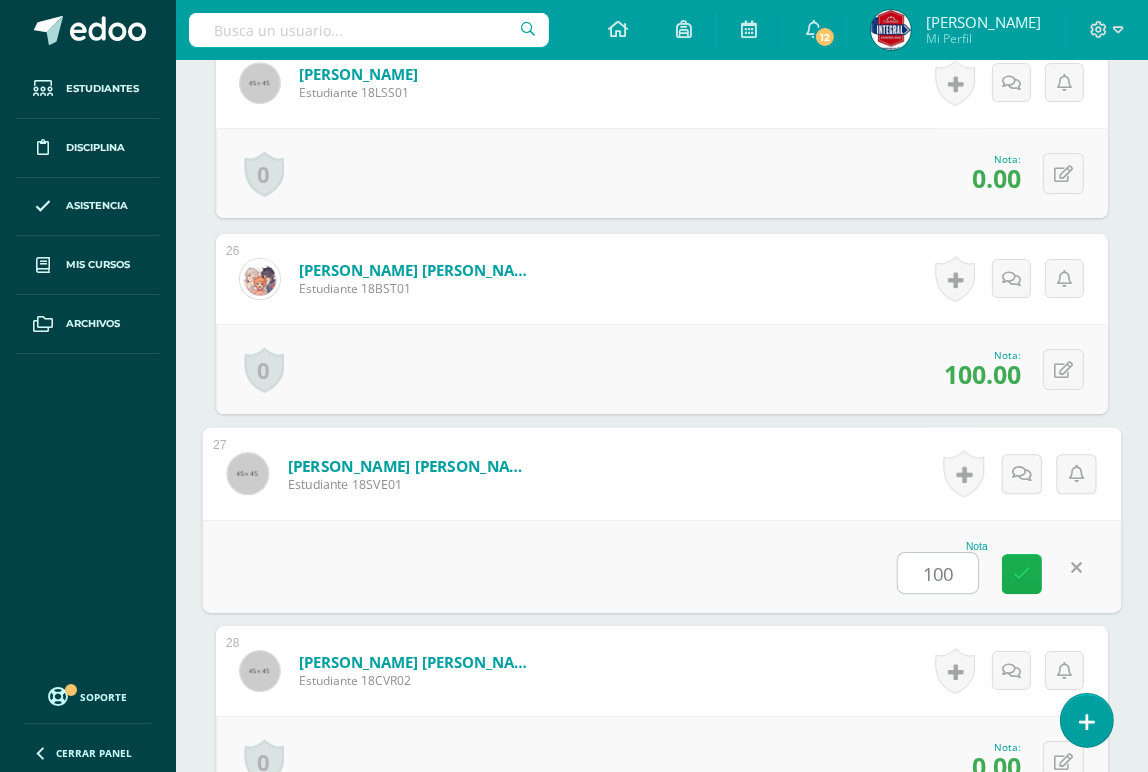 click at bounding box center (1022, 573) 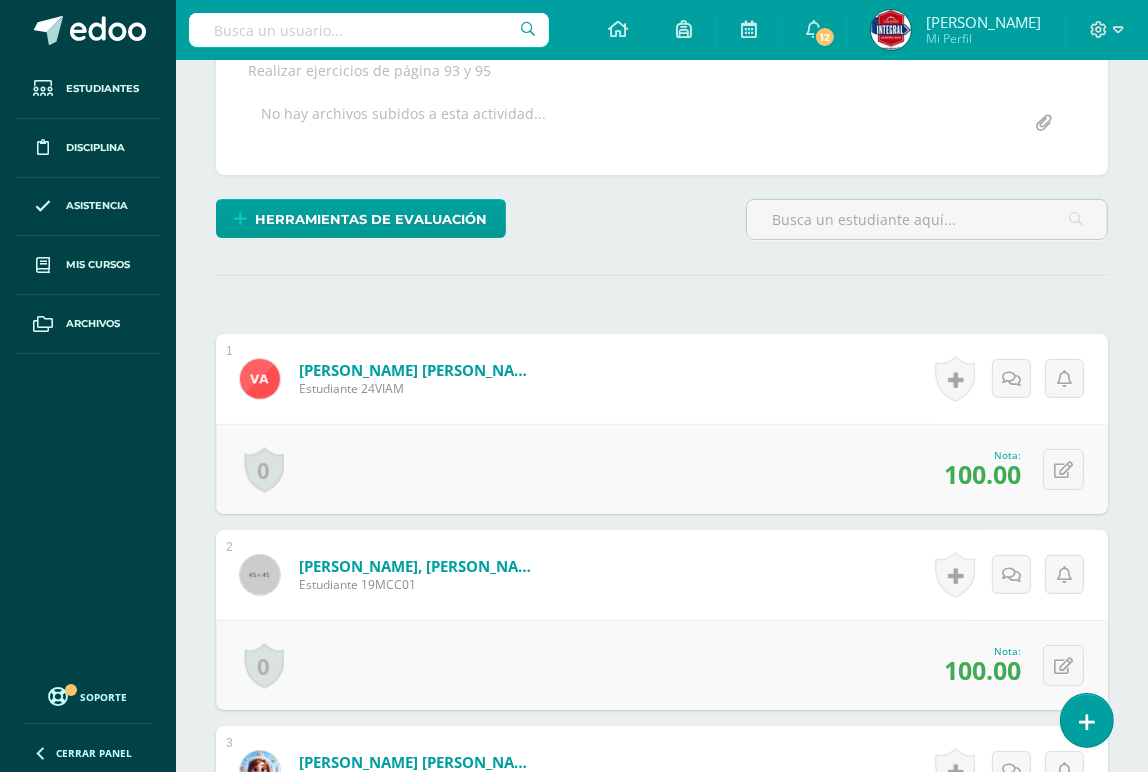 scroll, scrollTop: 0, scrollLeft: 0, axis: both 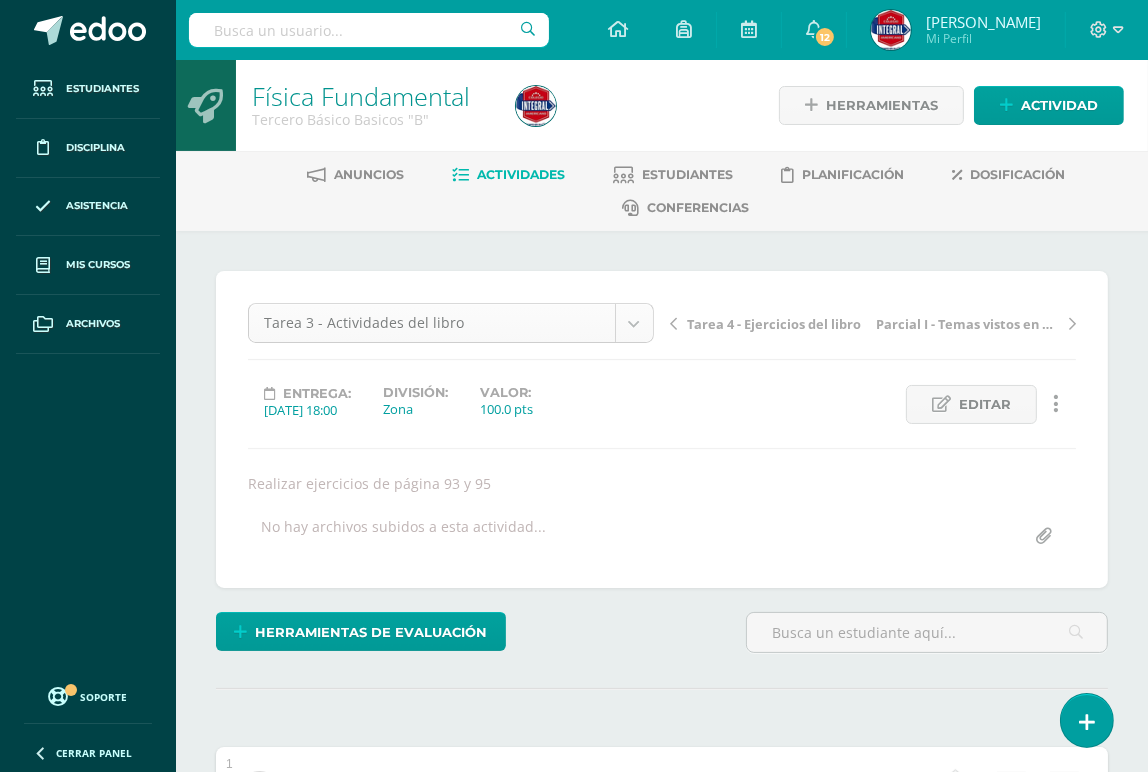 click on "Estudiantes Disciplina Asistencia Mis cursos Archivos Soporte
Centro de ayuda
Últimas actualizaciones
10+ Cerrar panel
Ciencias Naturales
Primero Básico
Basicos
"A"
Actividades Estudiantes Planificación Dosificación
Ciencias Naturales
Primero Básico
Basicos
"B"
Actividades Estudiantes Planificación Dosificación
Ciencias Naturales
Primero Básico
Basicos
"C"
Actividades Estudiantes Planificación Dosificación
Ciencias Naturales
Actividades Estudiantes 12" at bounding box center [574, 3420] 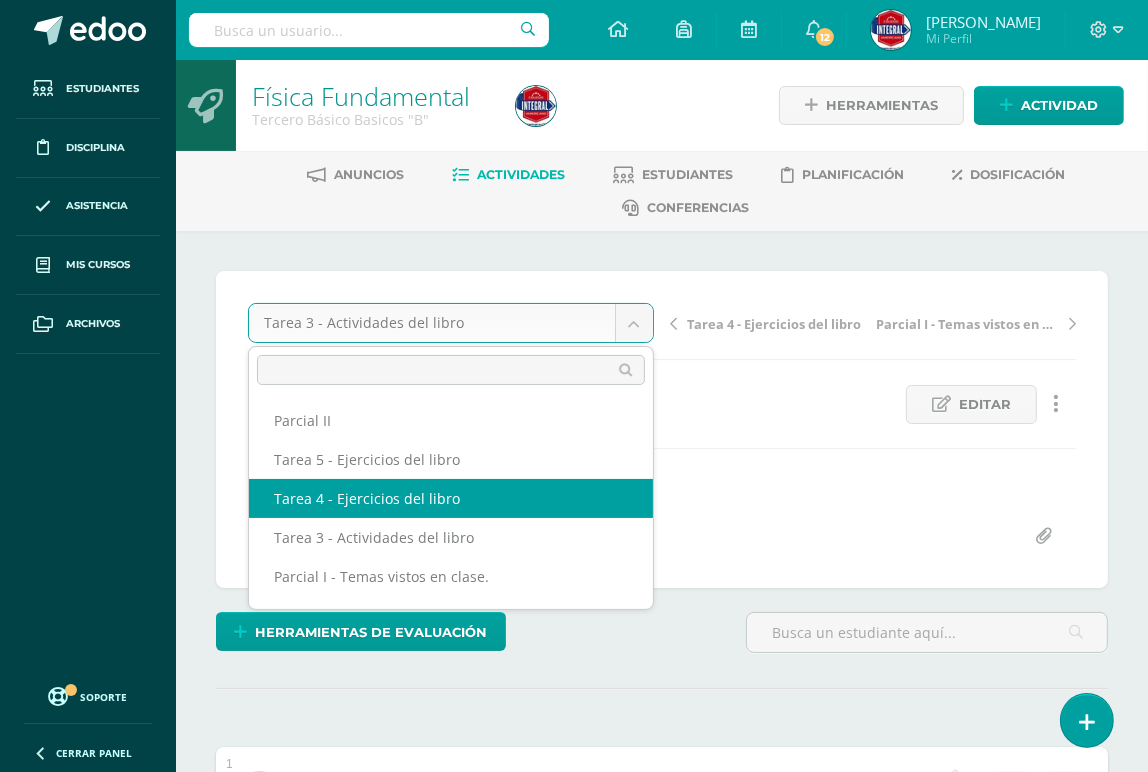 select on "/dashboard/teacher/grade-activity/187496/" 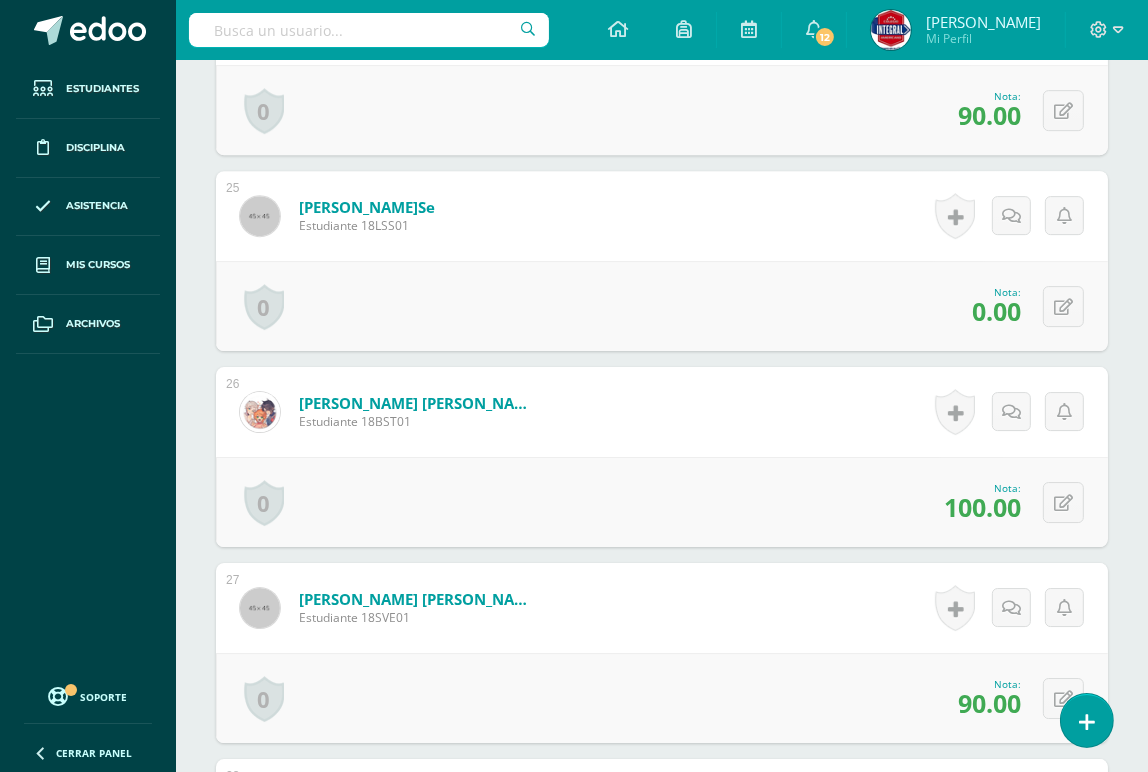 scroll, scrollTop: 5462, scrollLeft: 0, axis: vertical 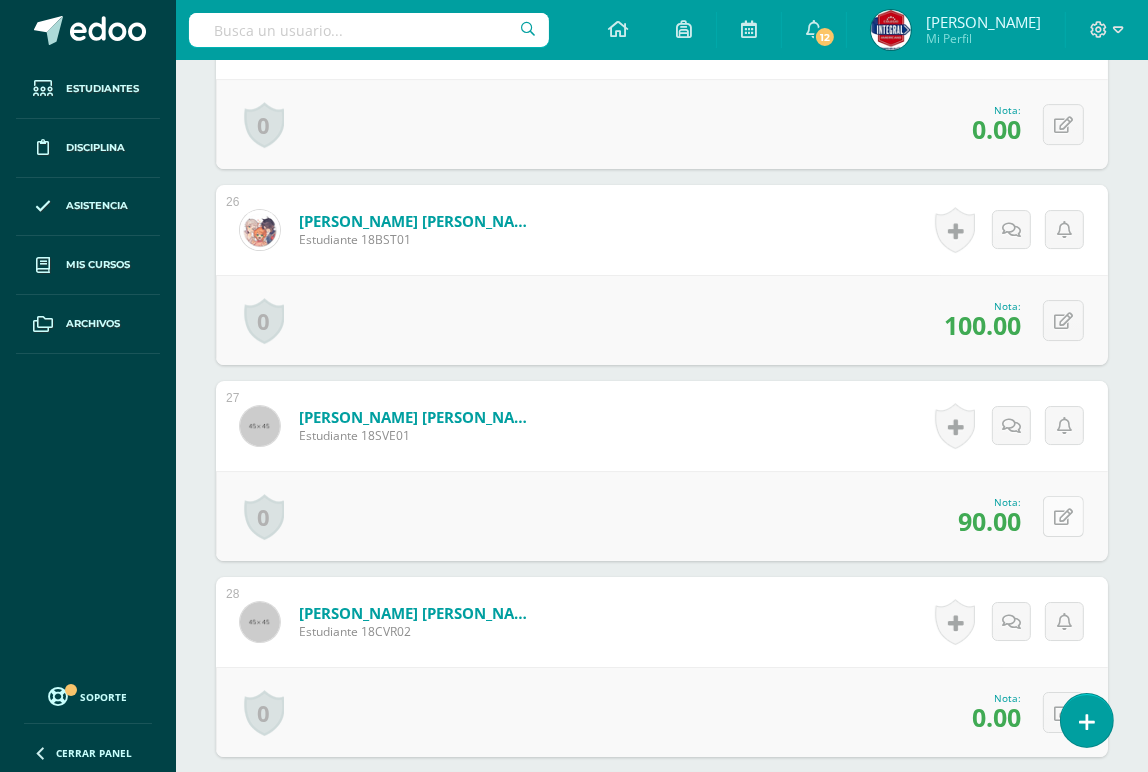 type 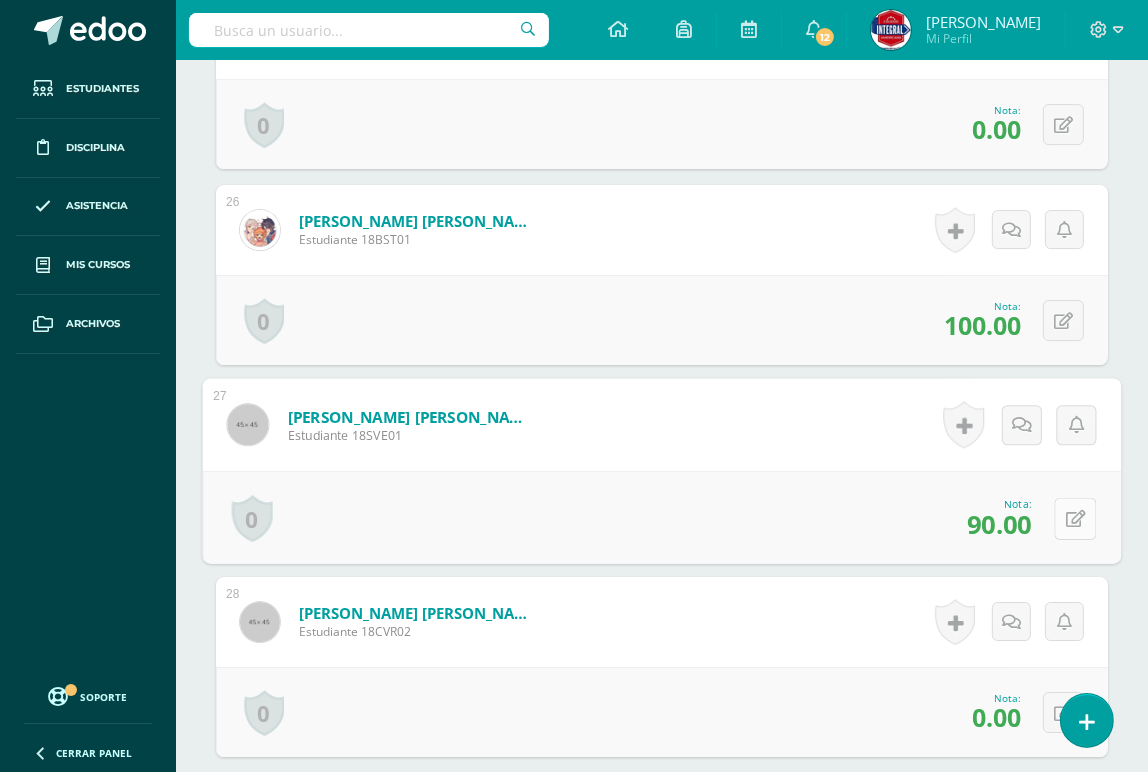 click at bounding box center (1076, 518) 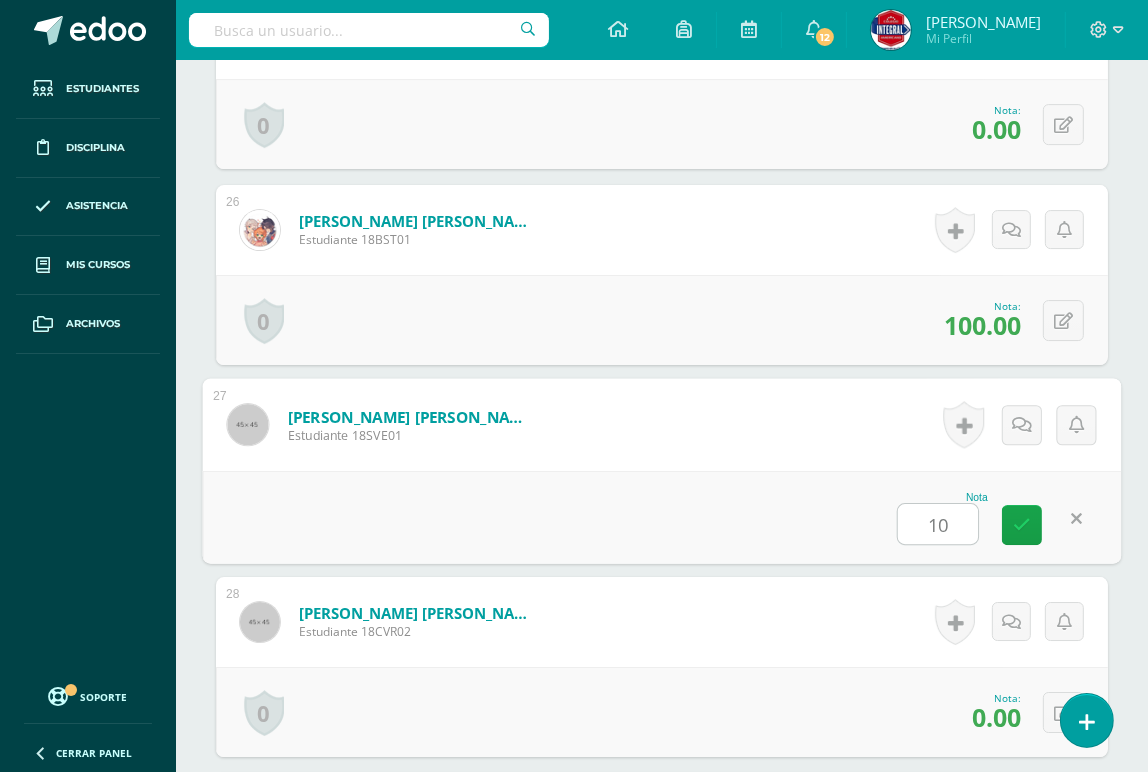 type on "100" 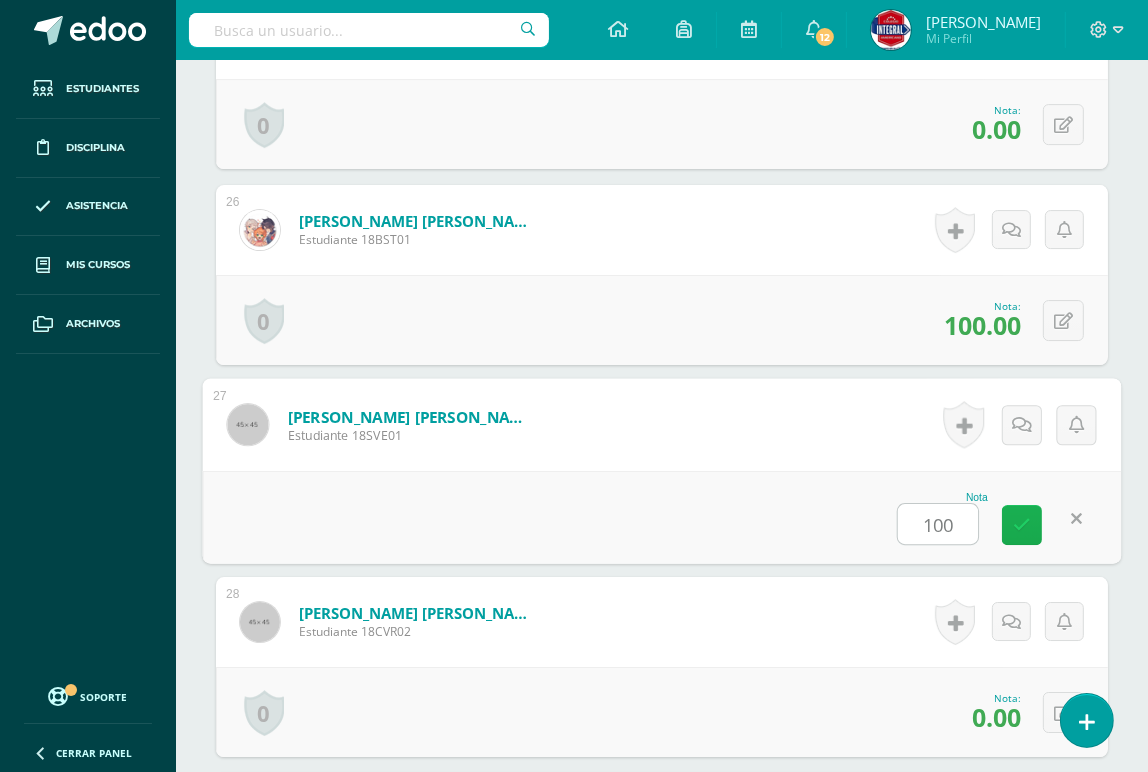 click at bounding box center (1022, 525) 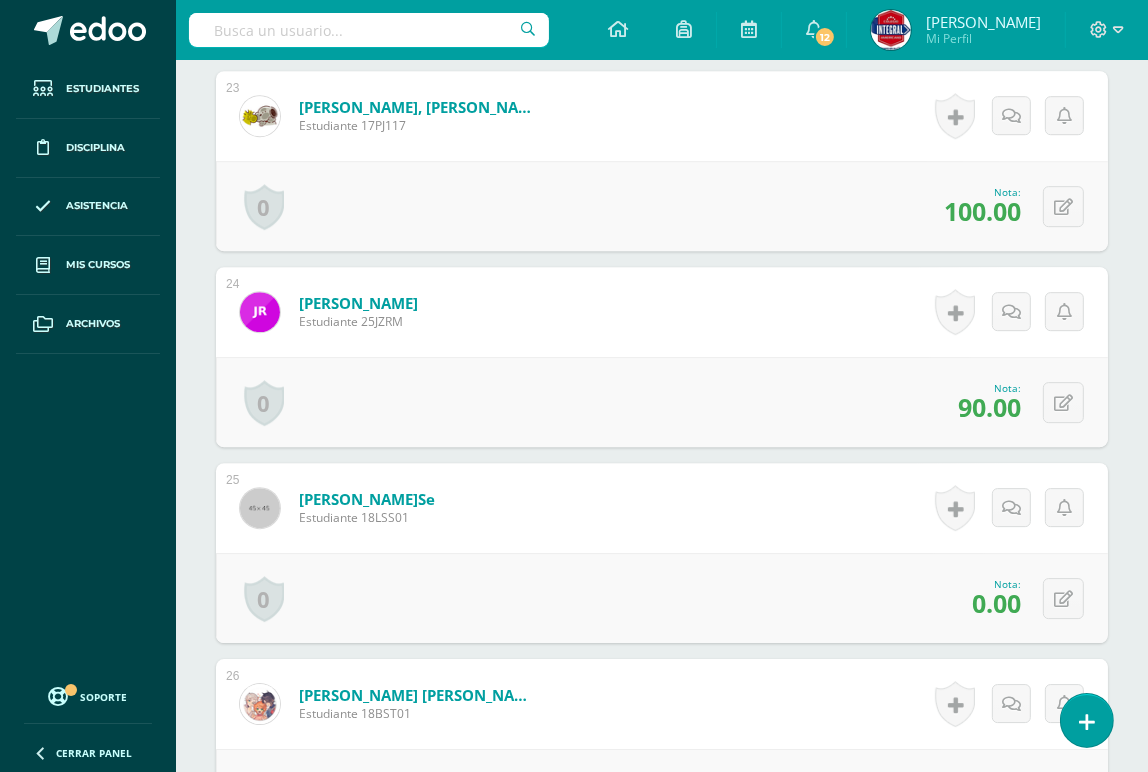 scroll, scrollTop: 4976, scrollLeft: 0, axis: vertical 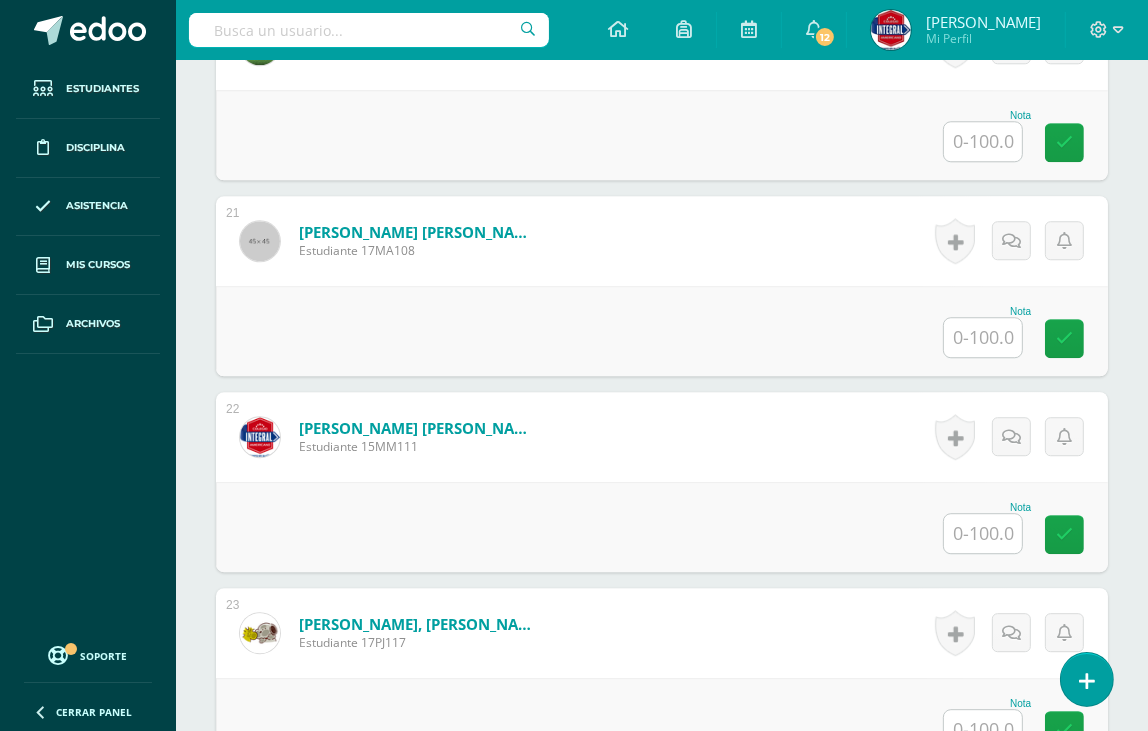 click at bounding box center [983, 337] 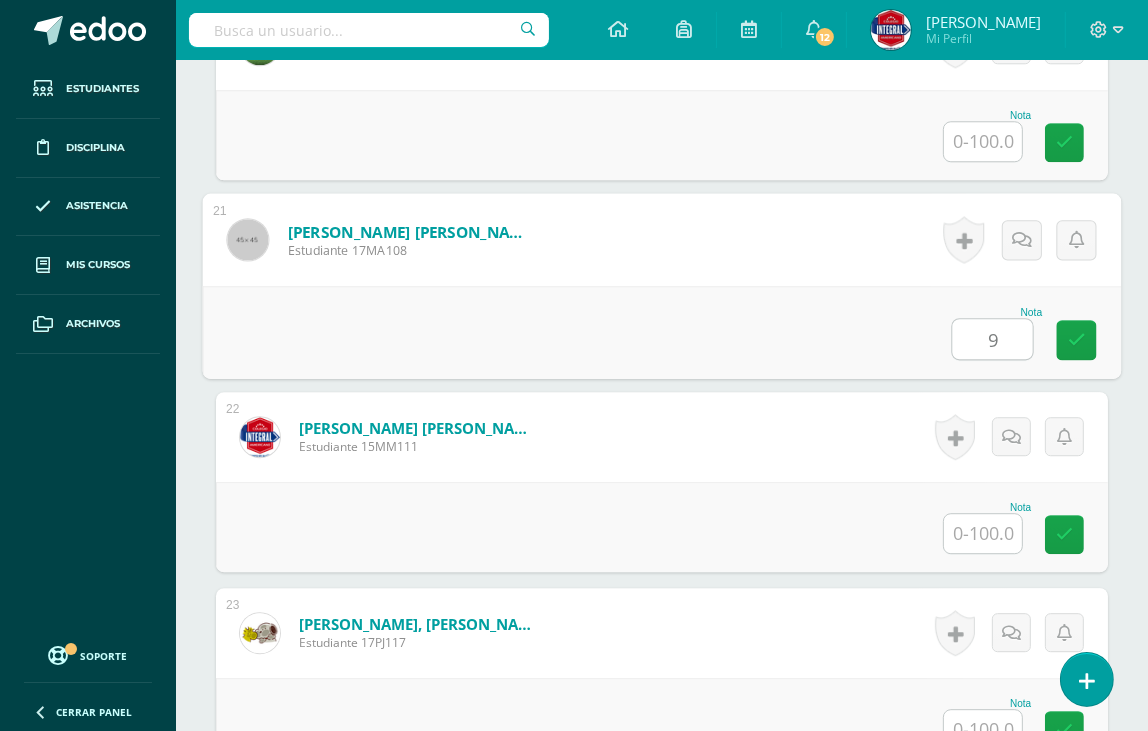 type on "90" 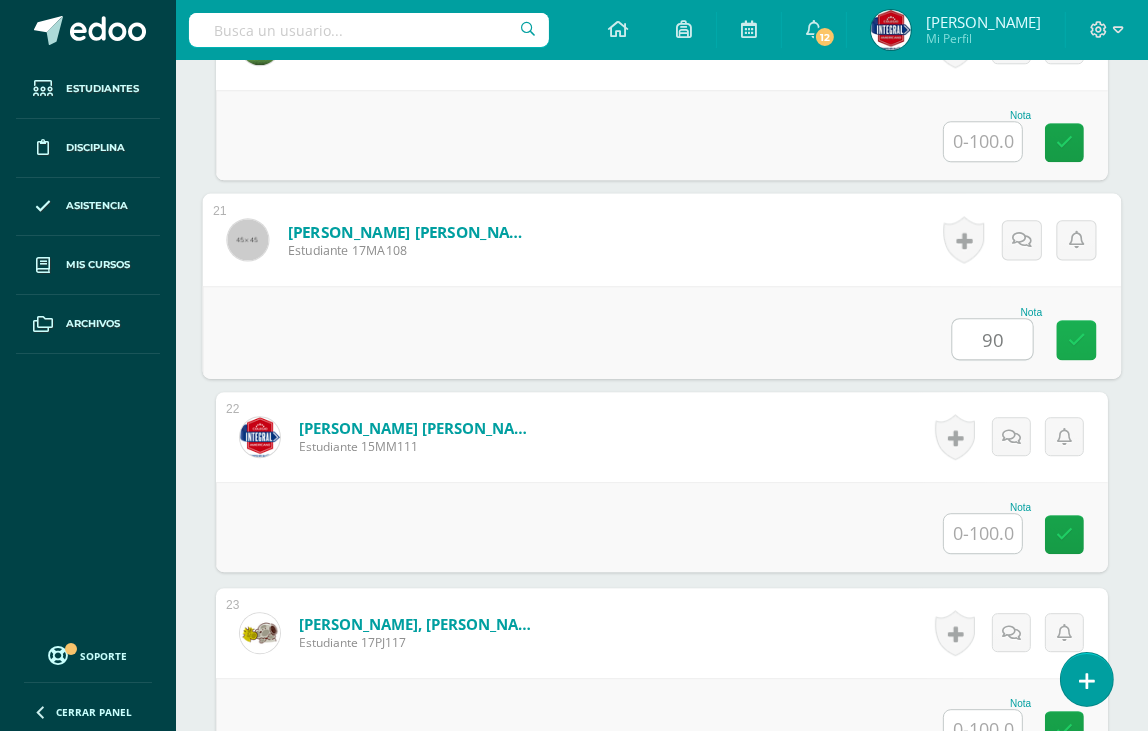 click at bounding box center [1077, 340] 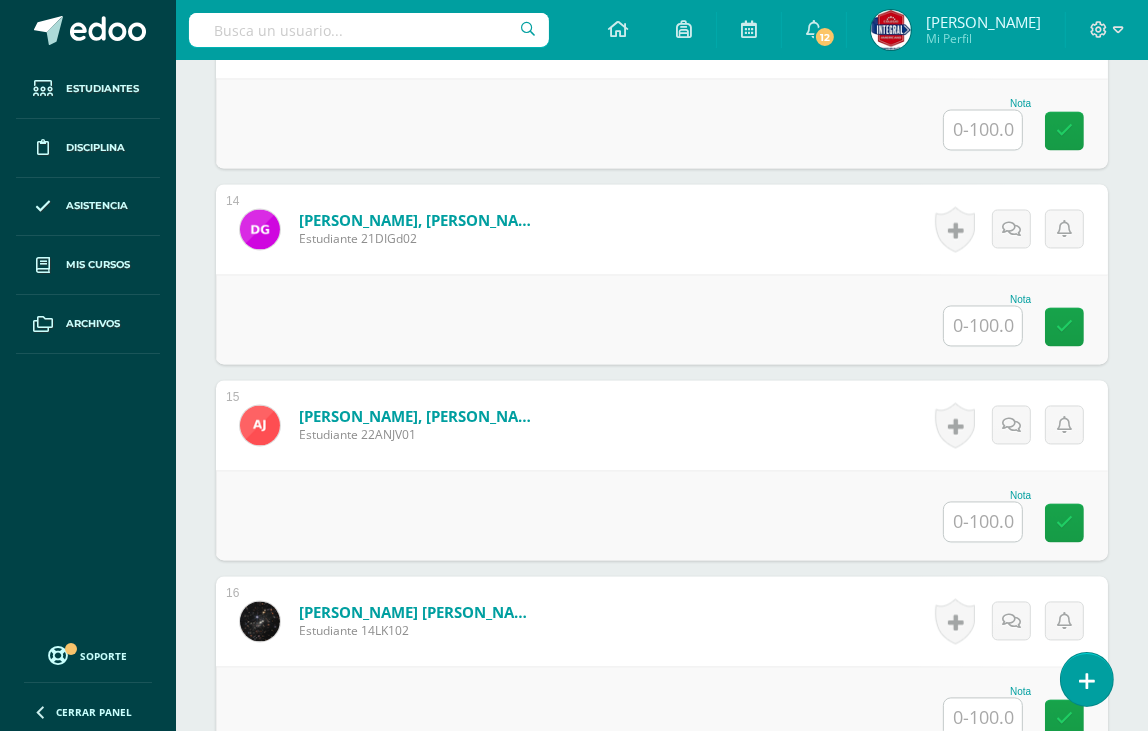 scroll, scrollTop: 3201, scrollLeft: 0, axis: vertical 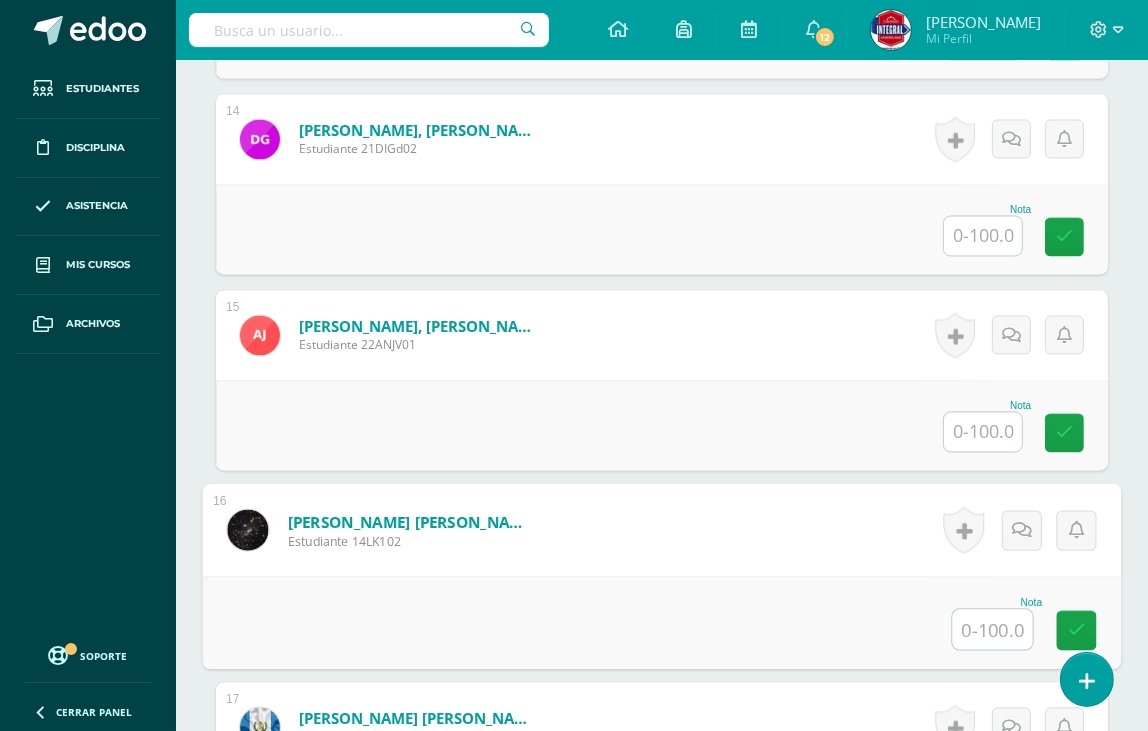 click at bounding box center (993, 629) 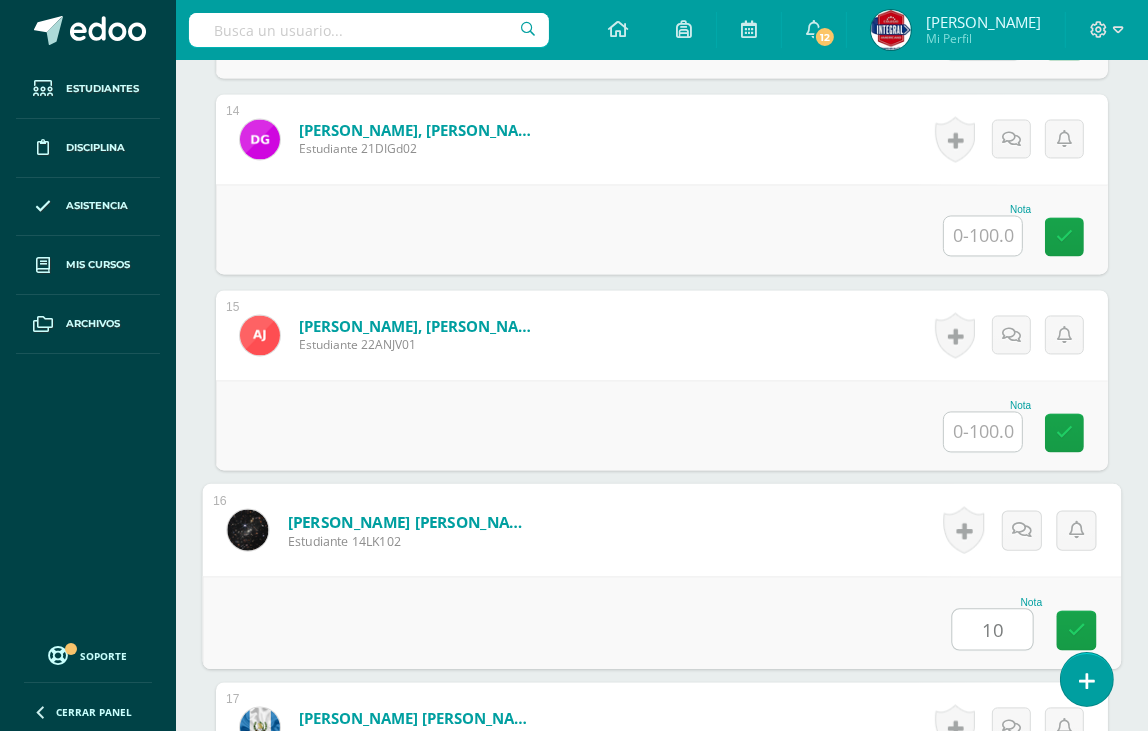 type on "100" 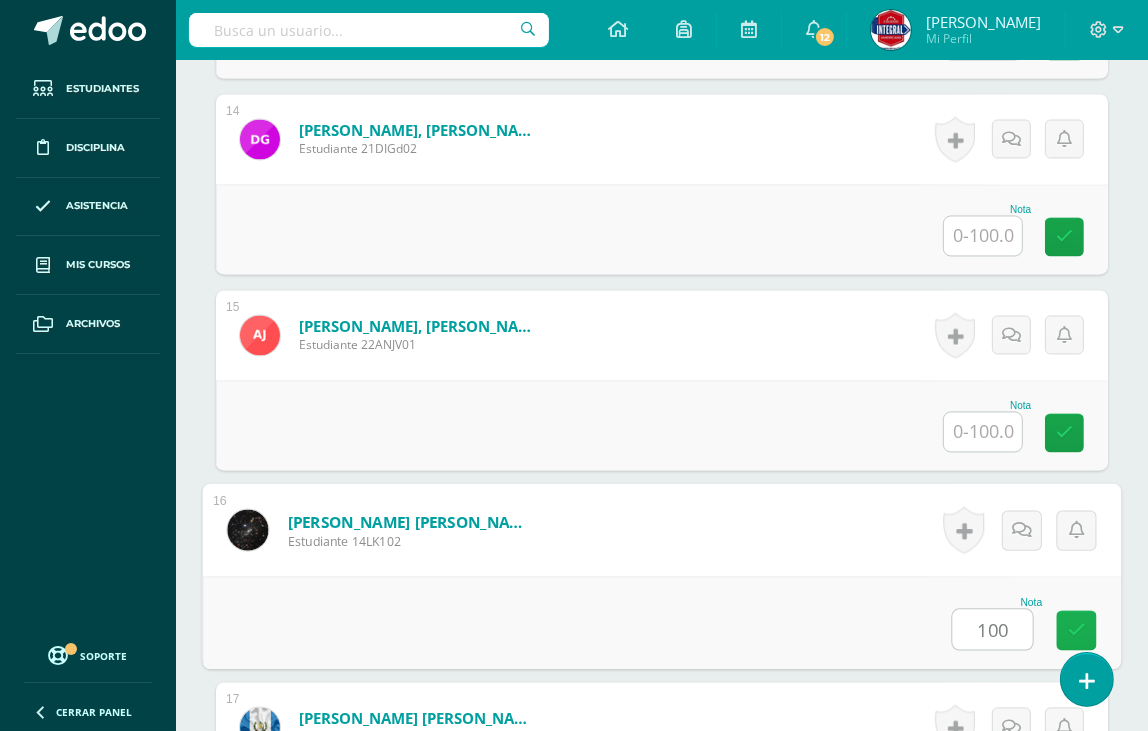 click at bounding box center [1077, 630] 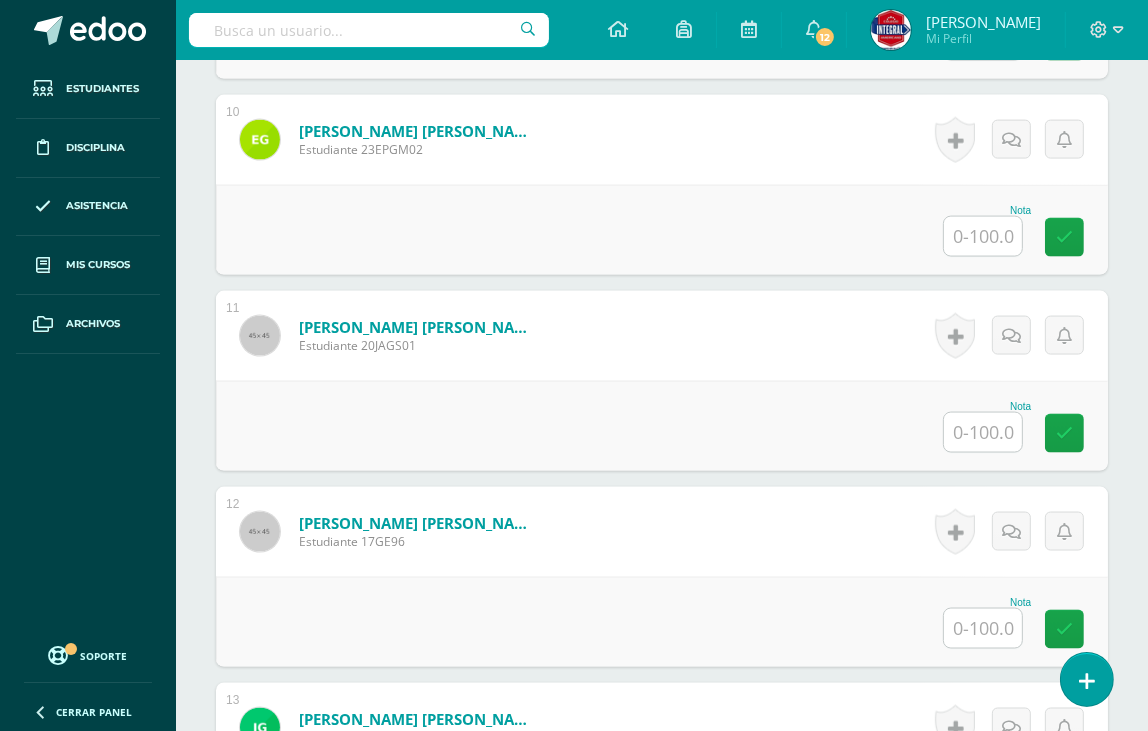 scroll, scrollTop: 2383, scrollLeft: 0, axis: vertical 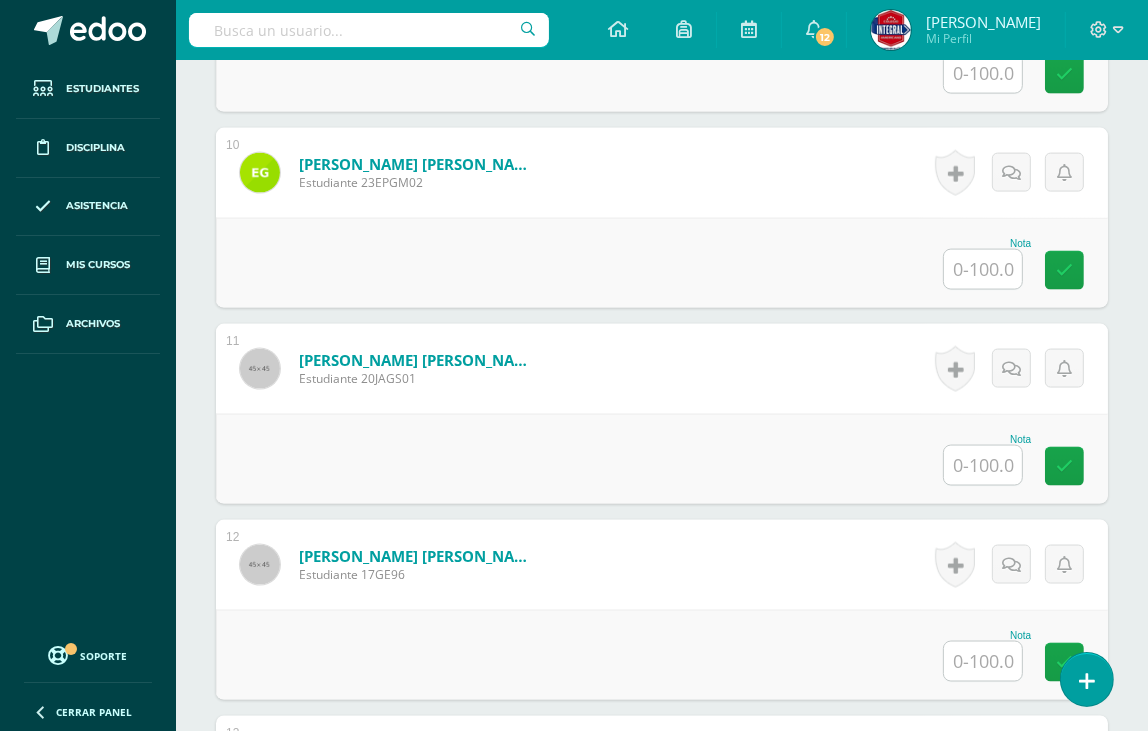 drag, startPoint x: 971, startPoint y: 270, endPoint x: 984, endPoint y: 279, distance: 15.811388 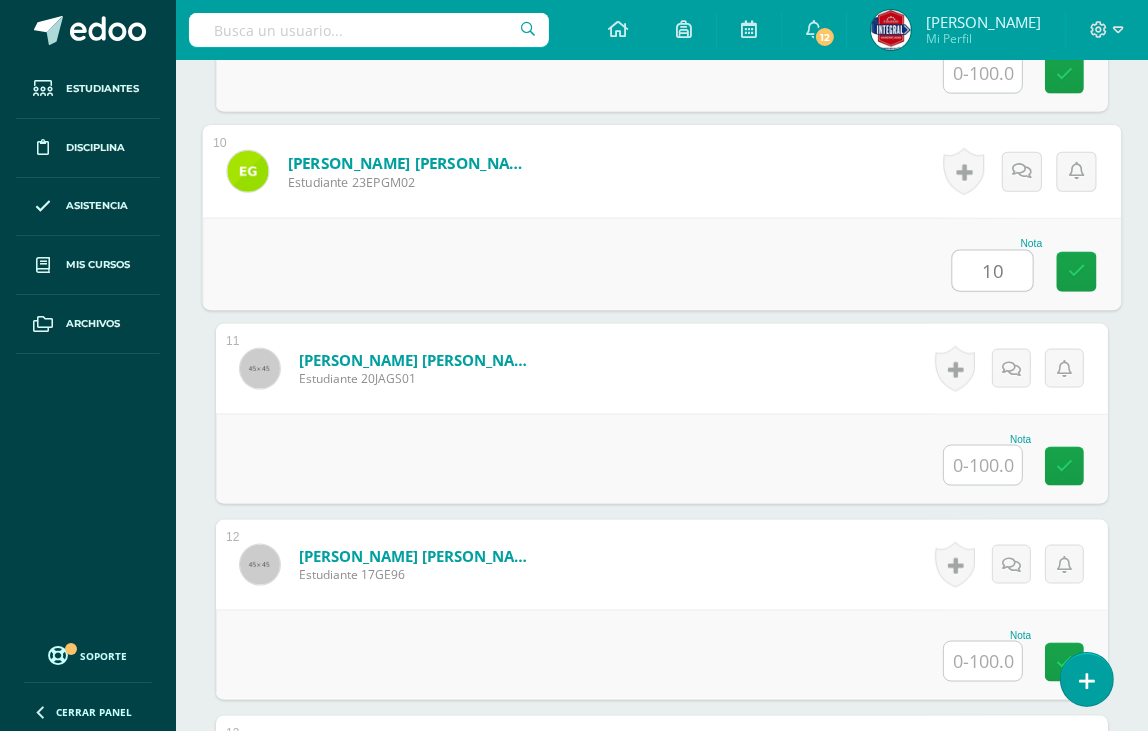 type on "100" 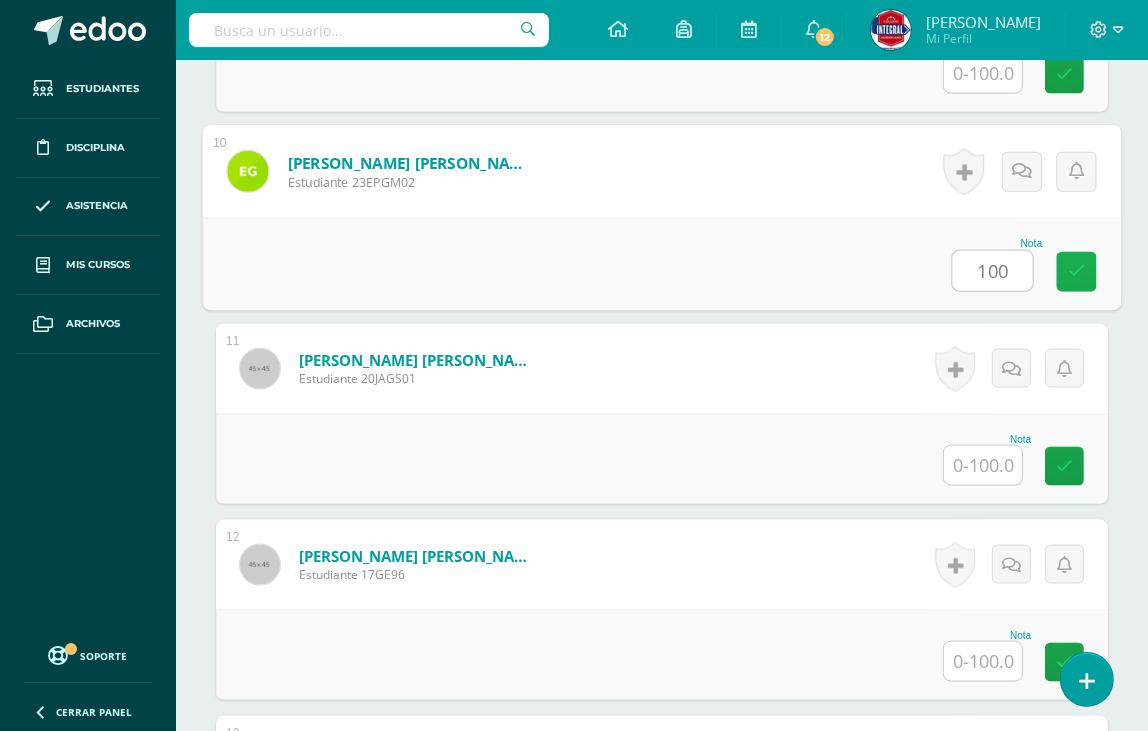 click at bounding box center (1077, 271) 